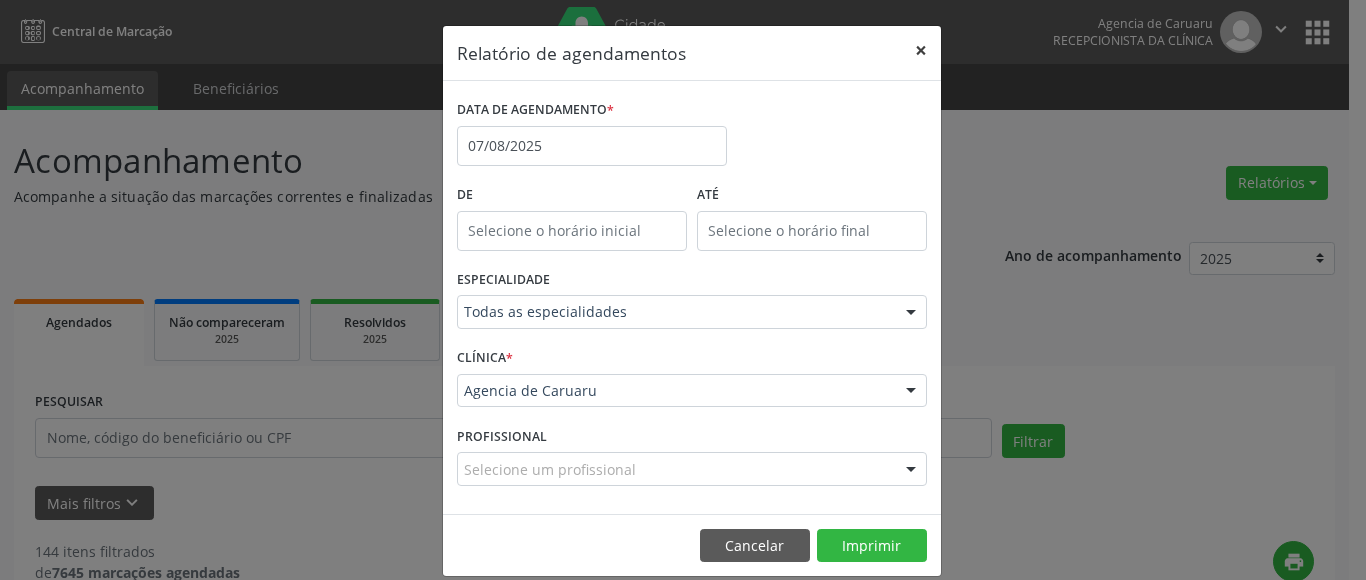 click on "×" at bounding box center (921, 50) 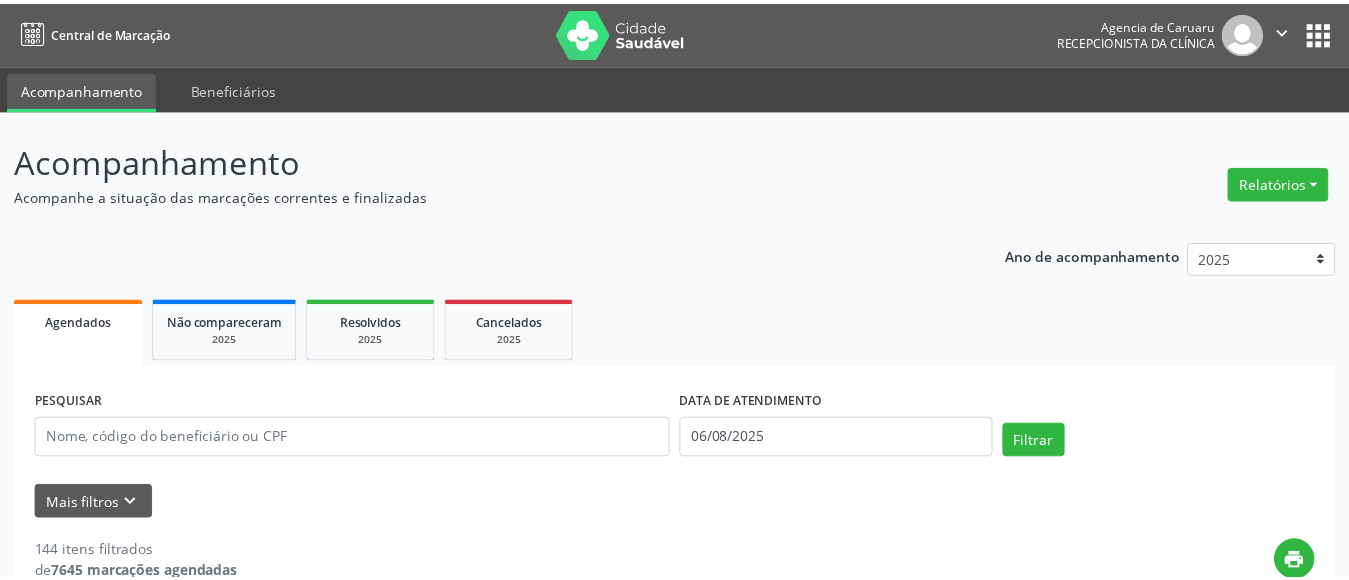 scroll, scrollTop: 0, scrollLeft: 0, axis: both 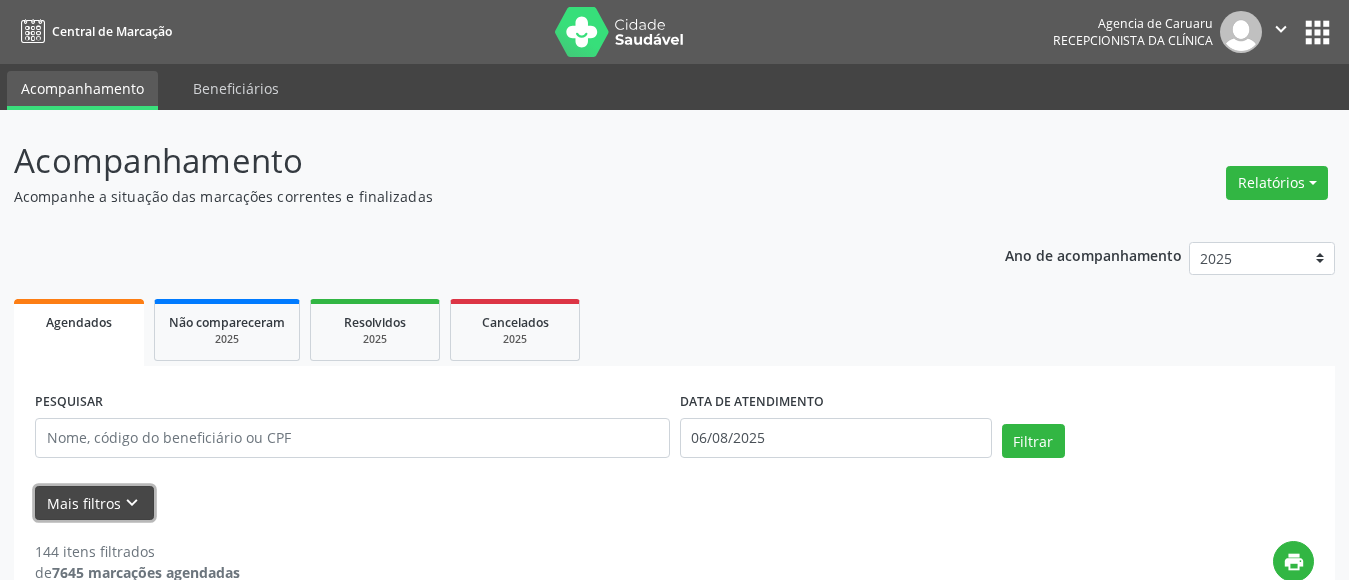 click on "Mais filtros
keyboard_arrow_down" at bounding box center [94, 503] 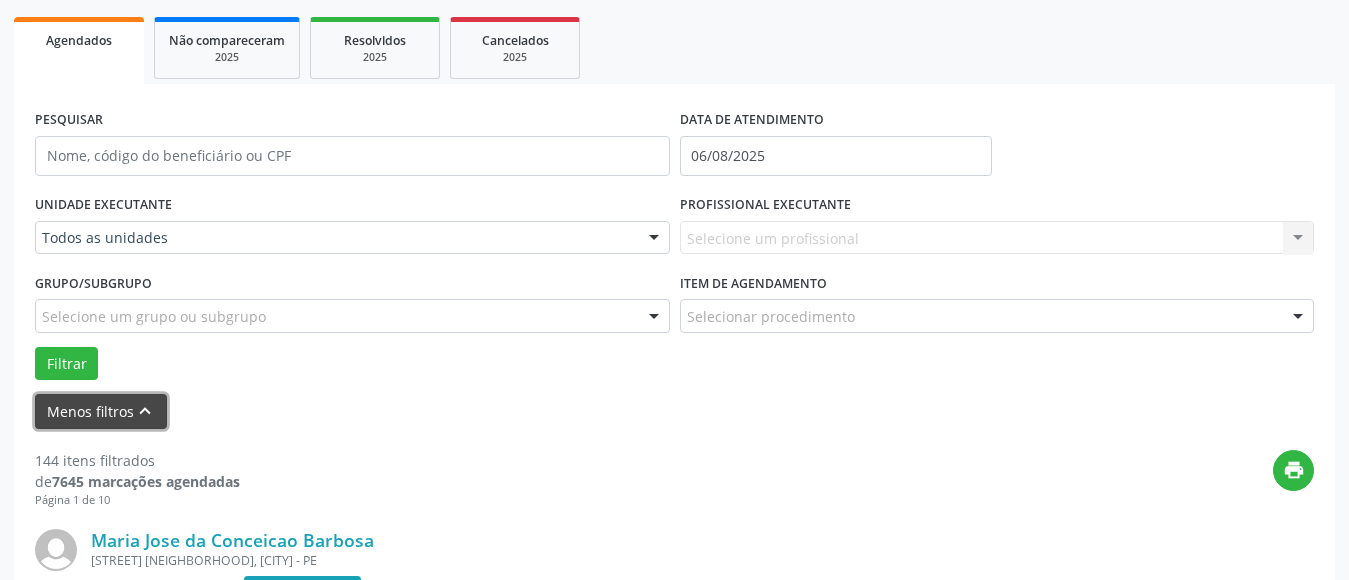 scroll, scrollTop: 300, scrollLeft: 0, axis: vertical 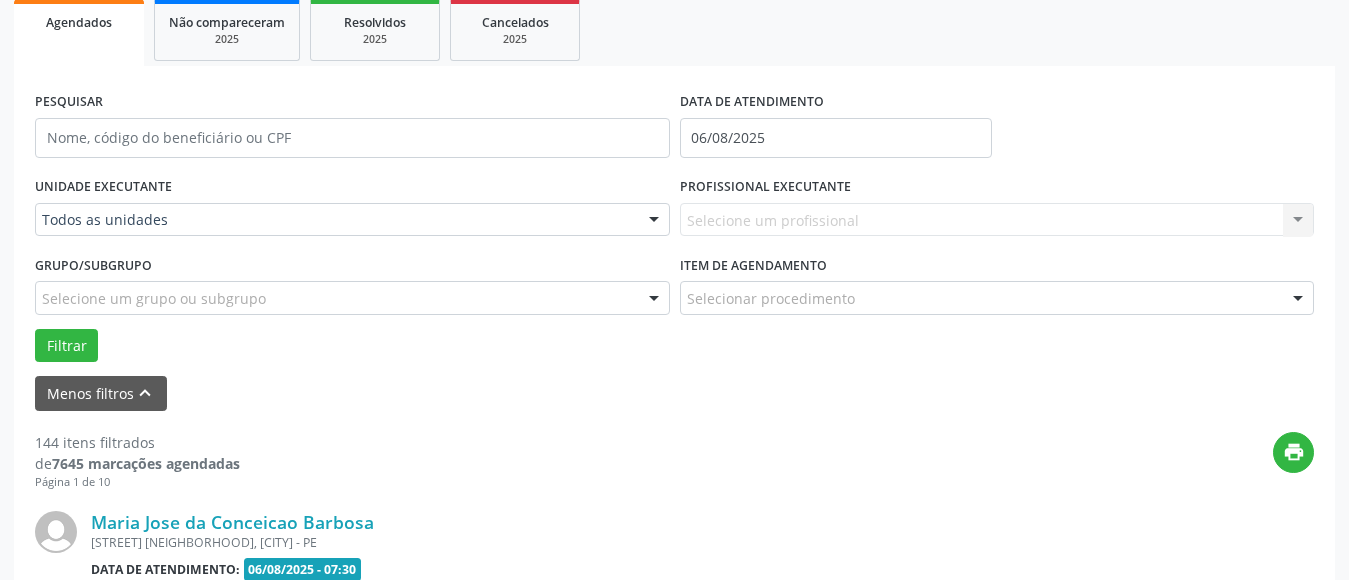 click on "Todos as unidades" at bounding box center (352, 220) 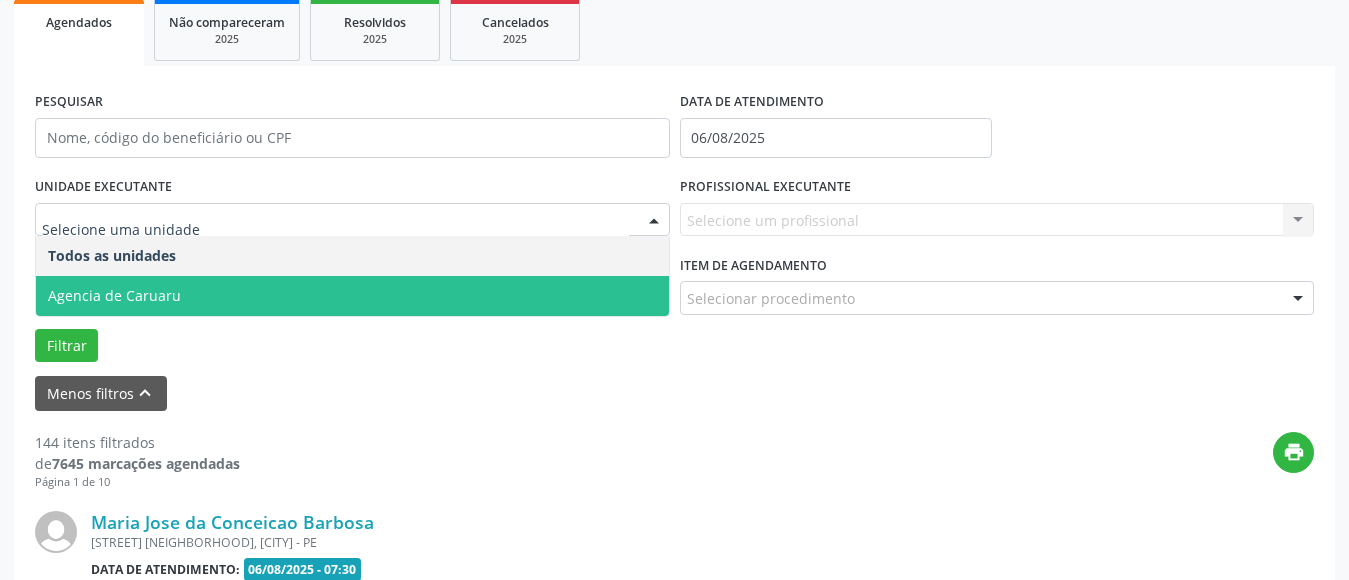 click on "Agencia de Caruaru" at bounding box center (114, 295) 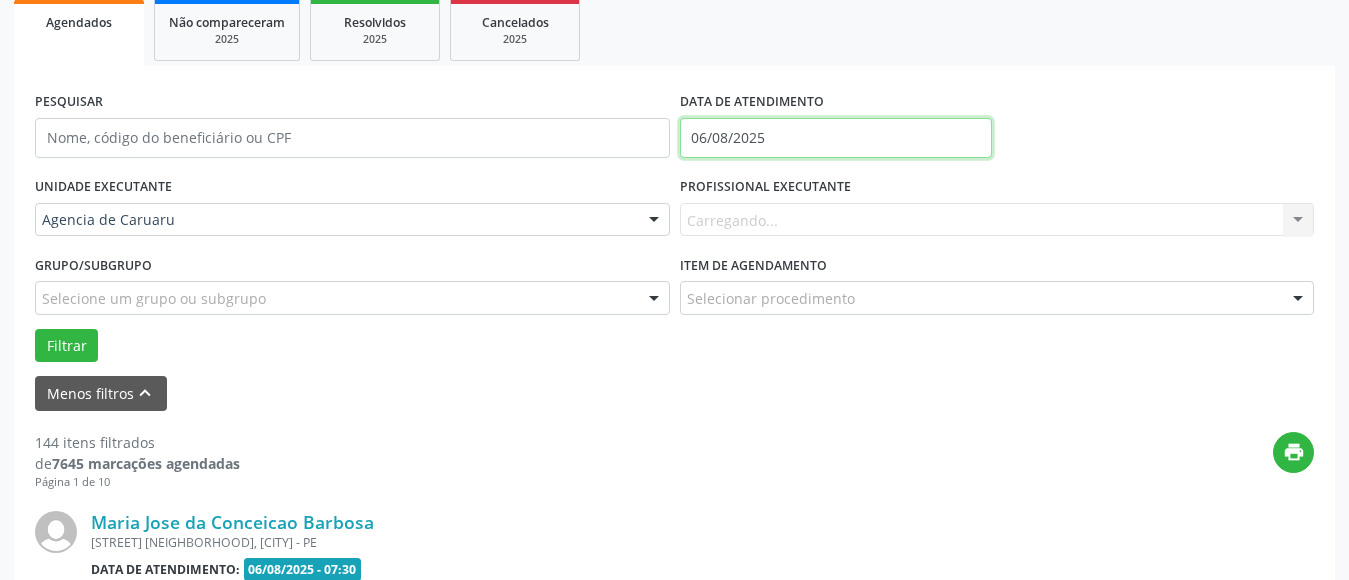click on "06/08/2025" at bounding box center [836, 138] 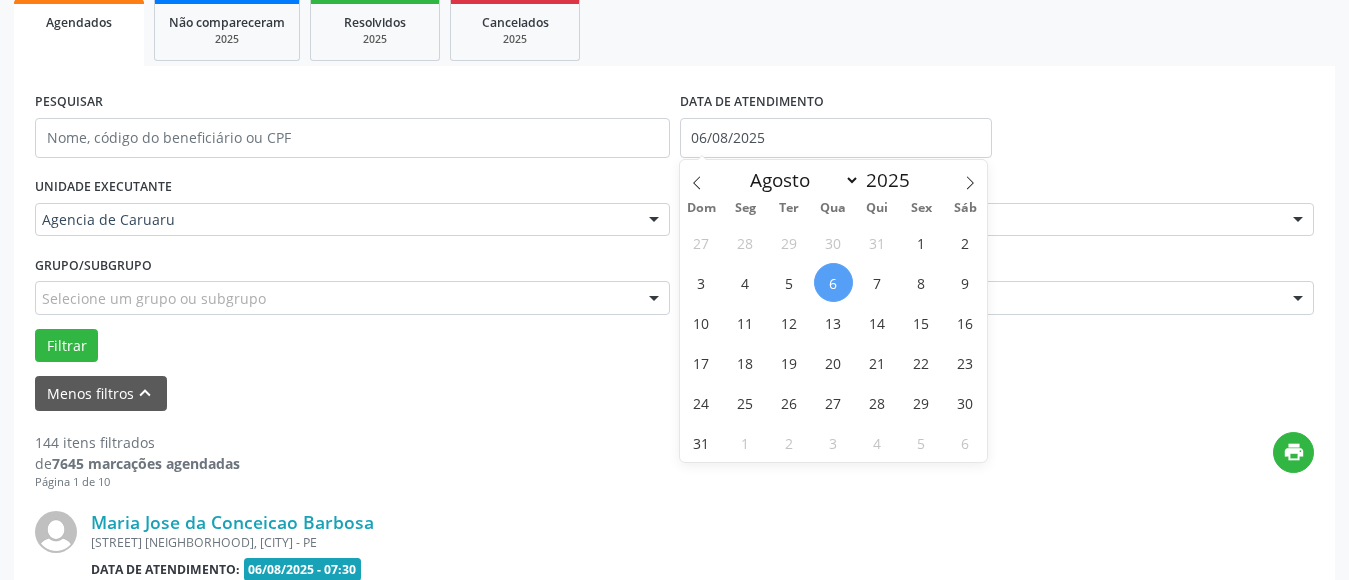 click on "6" at bounding box center [833, 282] 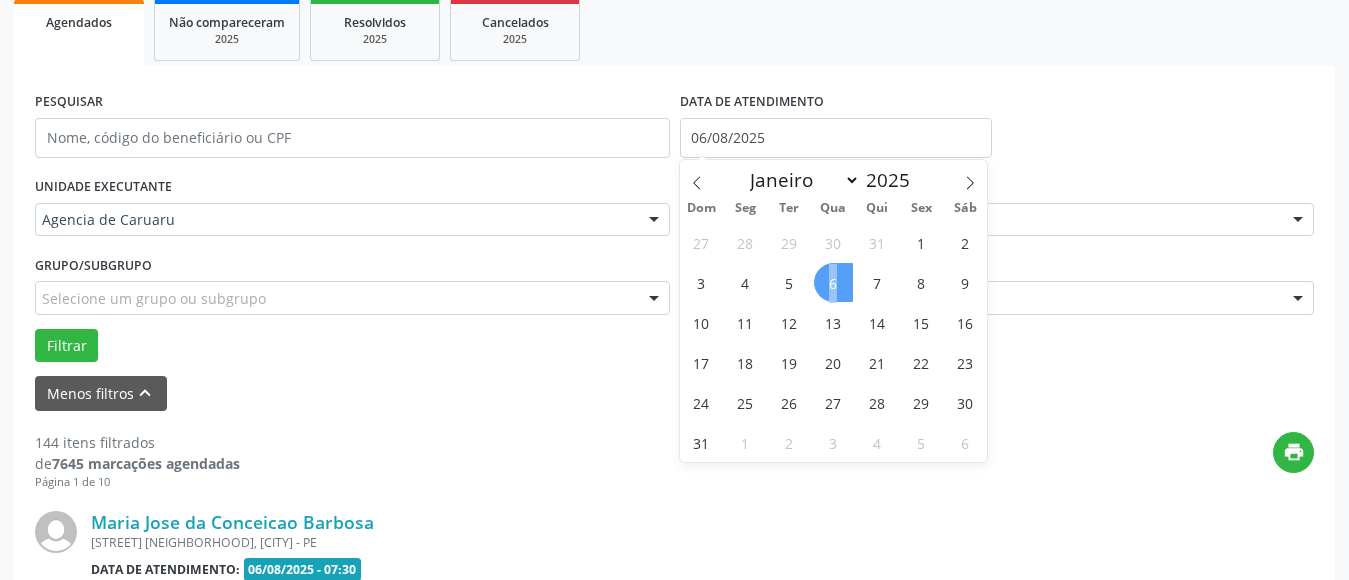 click on "6" at bounding box center [833, 282] 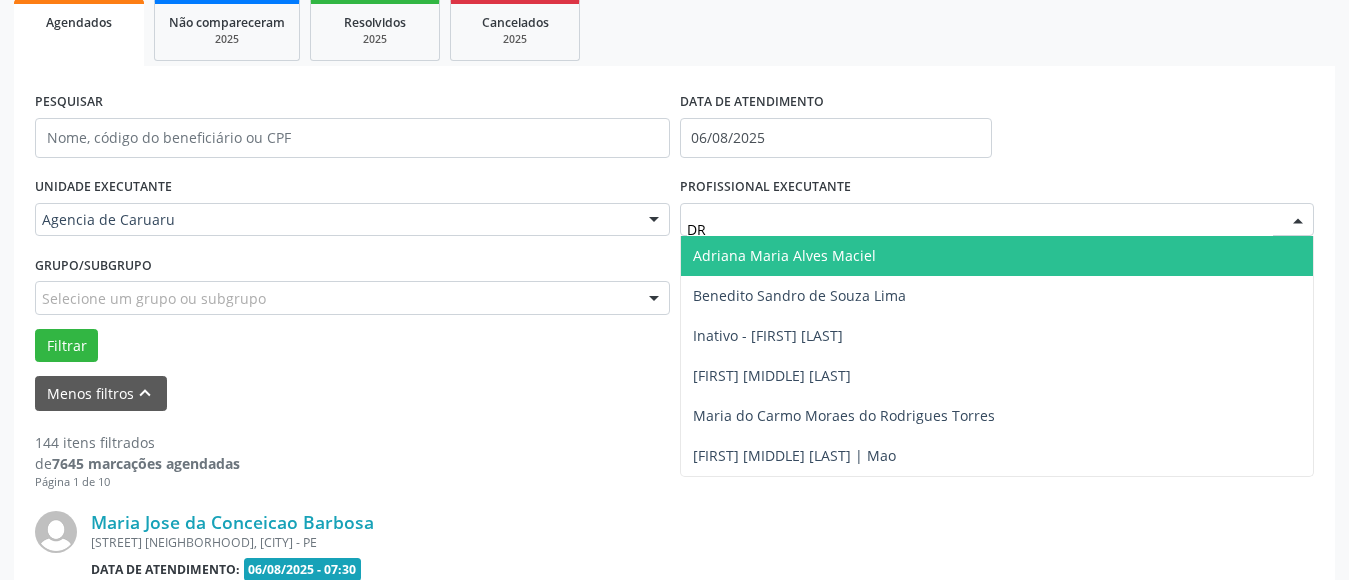 type on "D" 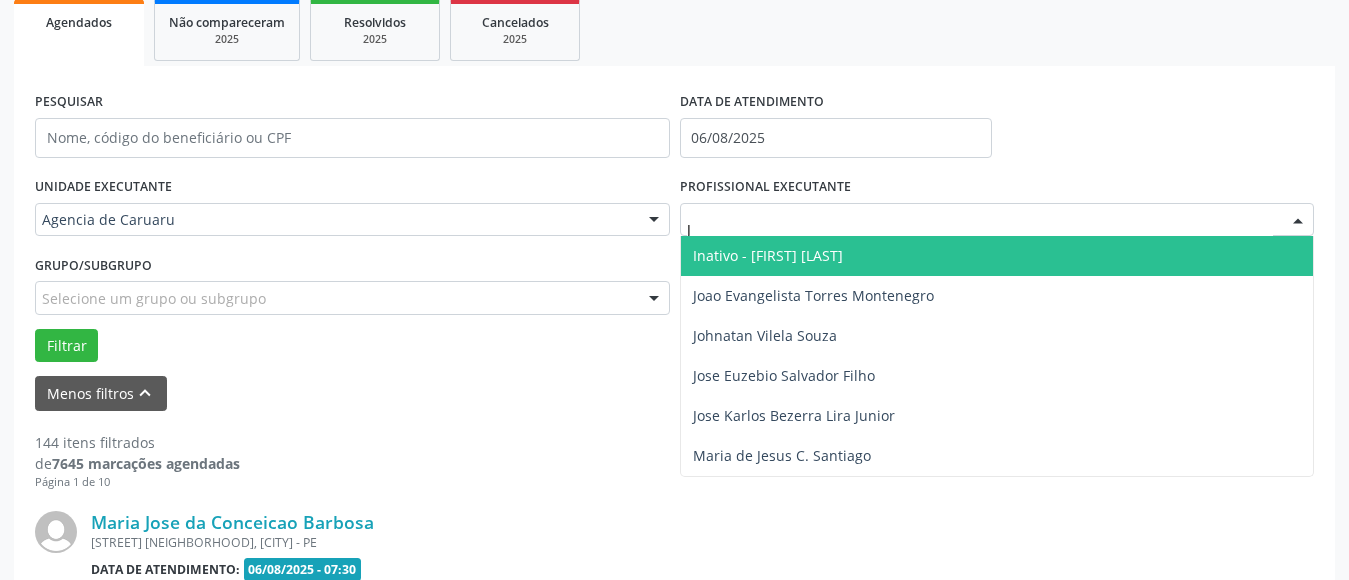 type on "JO" 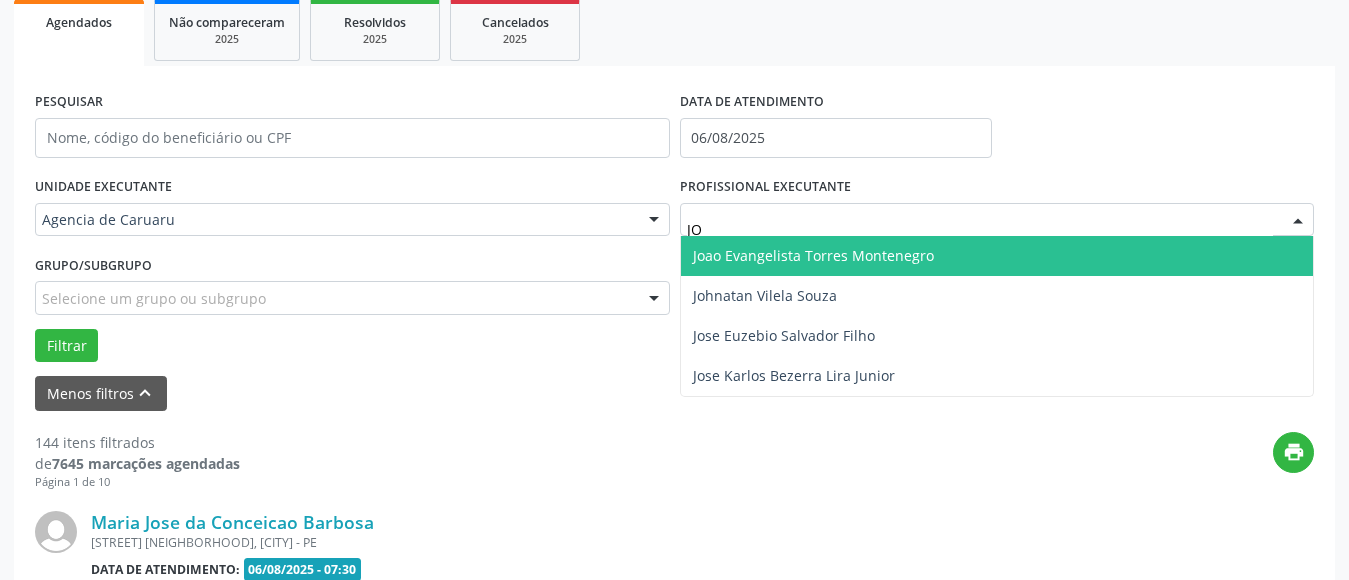 click on "Joao Evangelista Torres Montenegro" at bounding box center [813, 255] 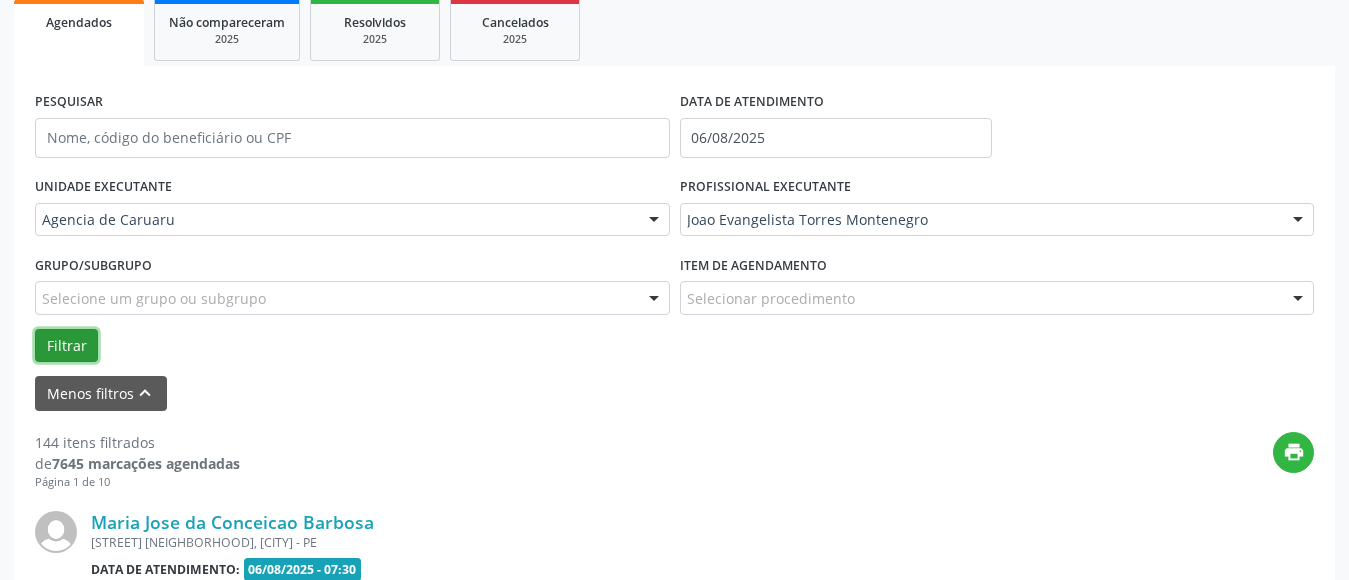 click on "Filtrar" at bounding box center [66, 346] 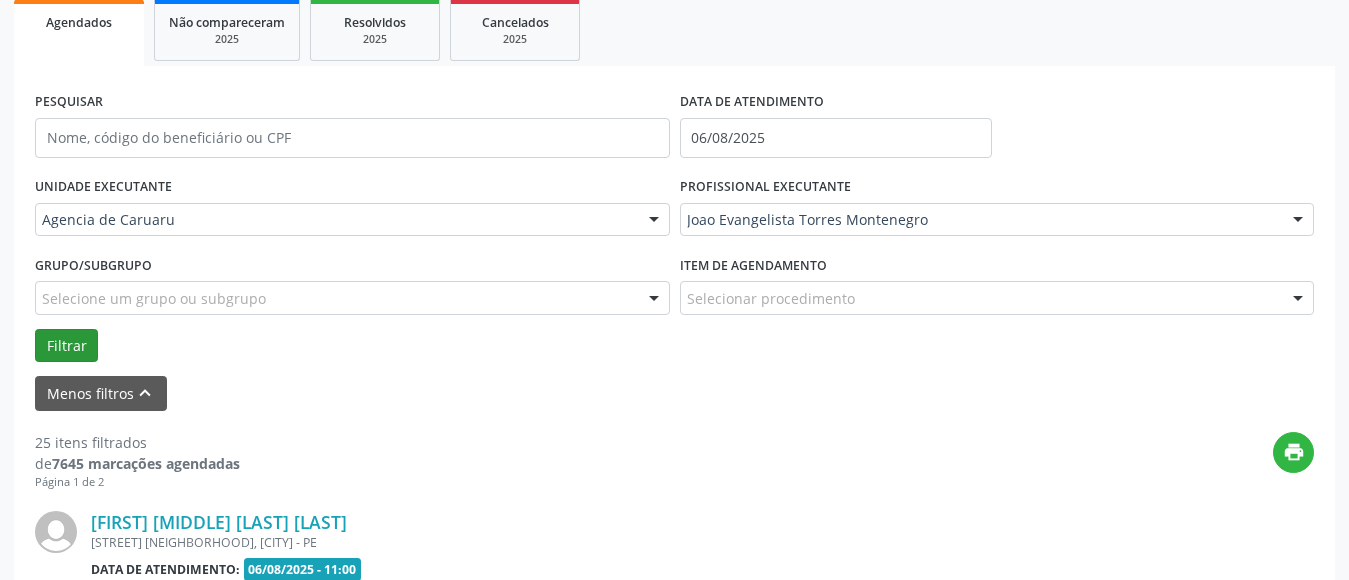 scroll, scrollTop: 500, scrollLeft: 0, axis: vertical 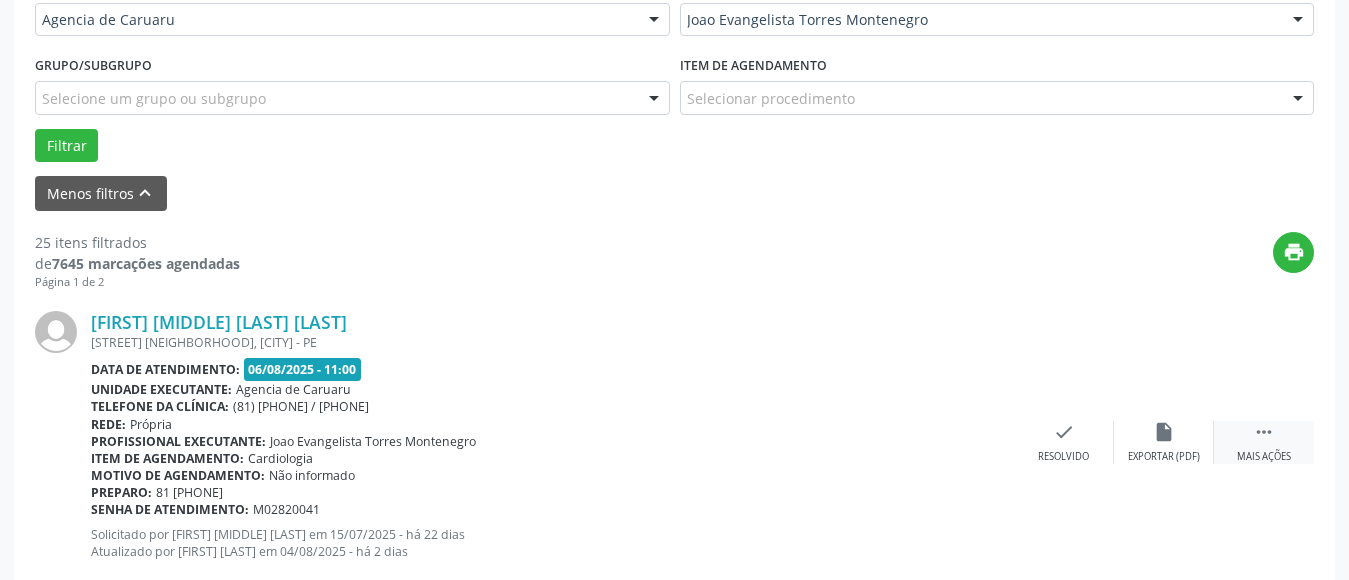 click on "" at bounding box center (1264, 432) 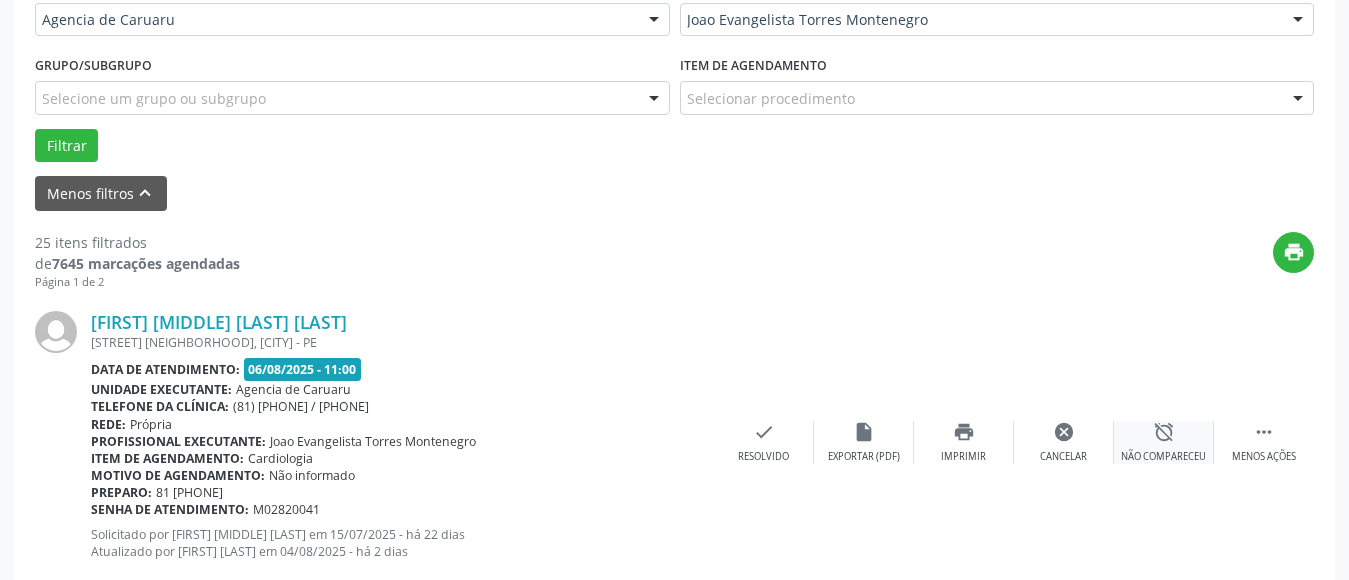 click on "alarm_off
Não compareceu" at bounding box center [1164, 442] 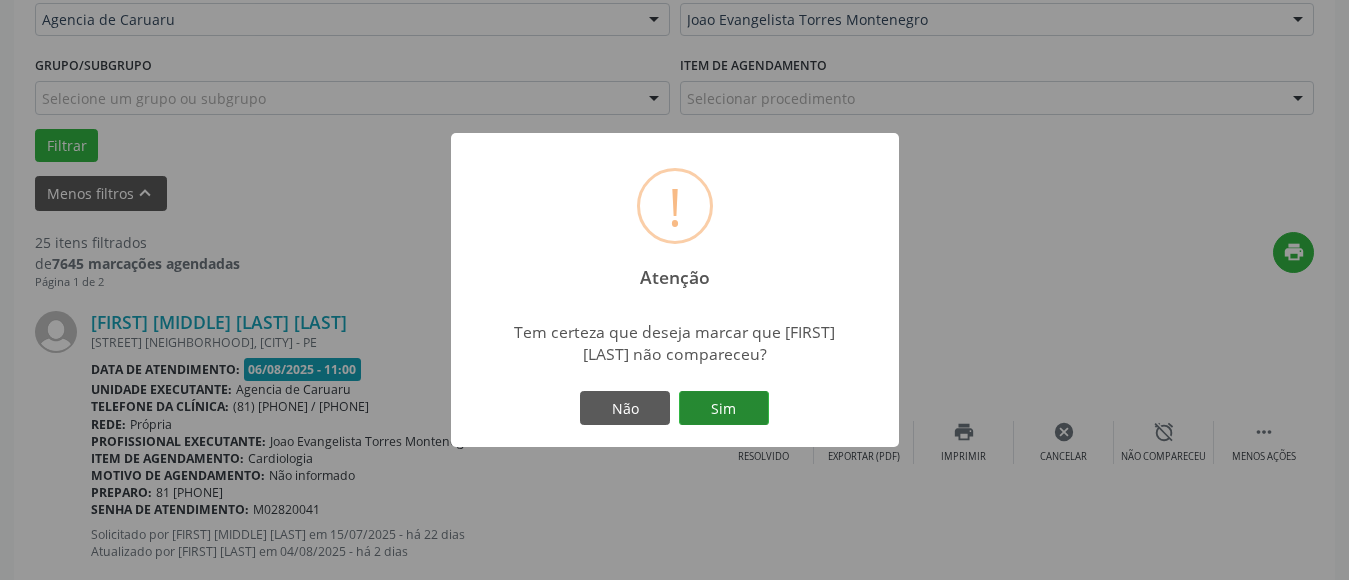 click on "Sim" at bounding box center [724, 408] 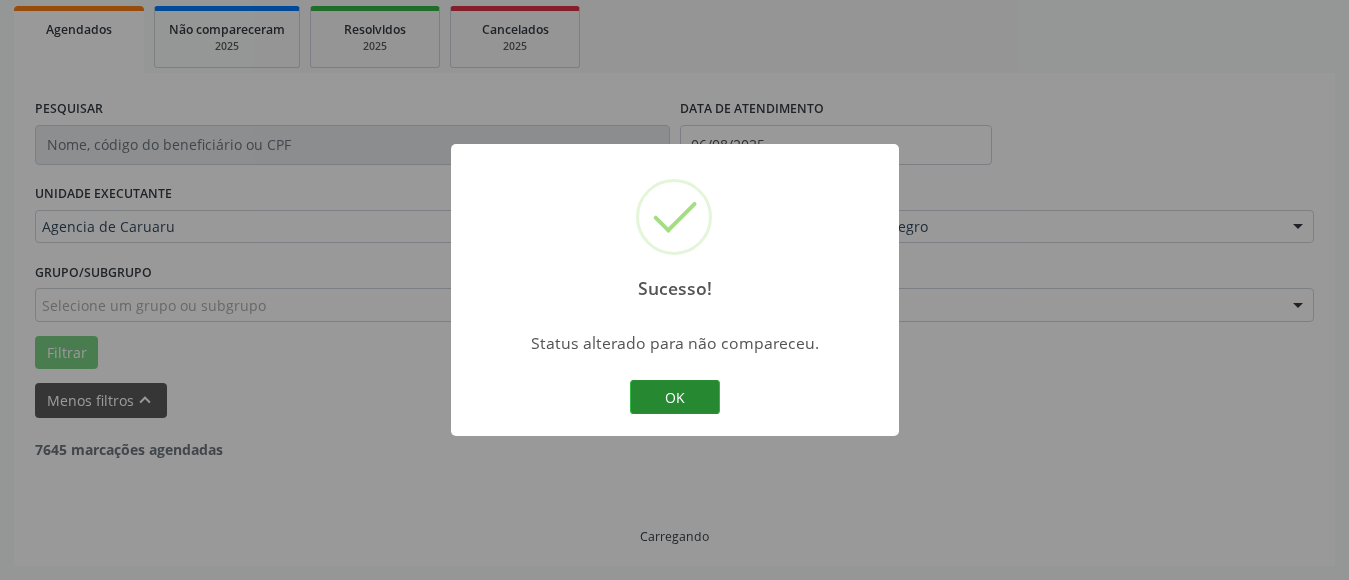 scroll, scrollTop: 293, scrollLeft: 0, axis: vertical 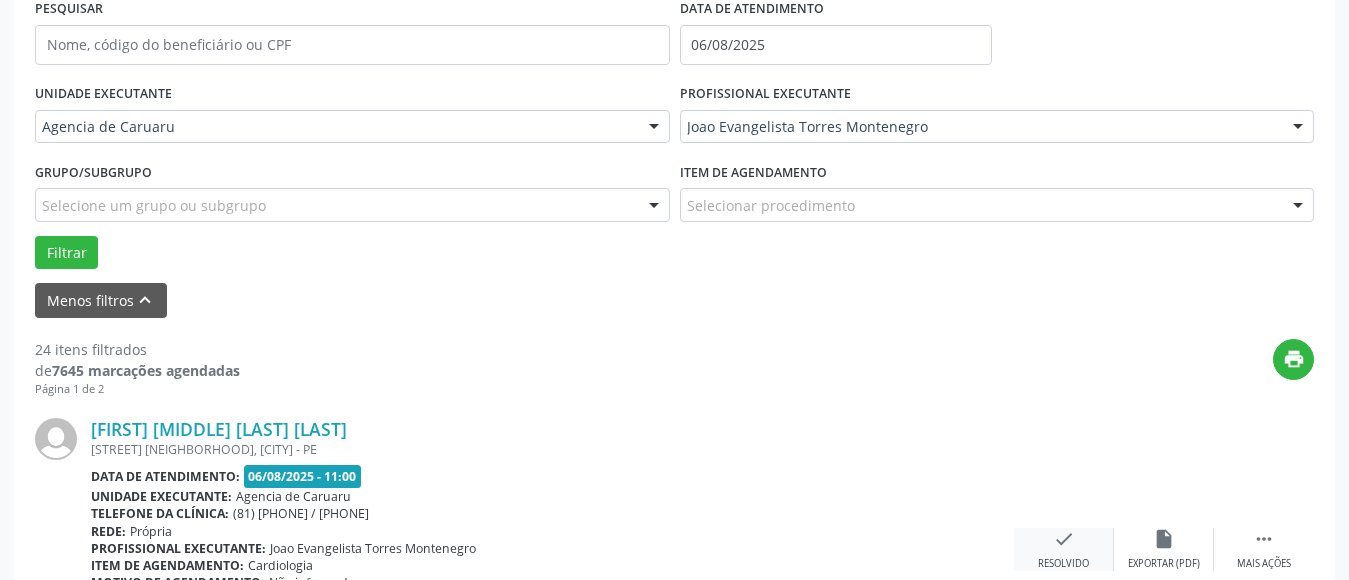 click on "check
Resolvido" at bounding box center (1064, 549) 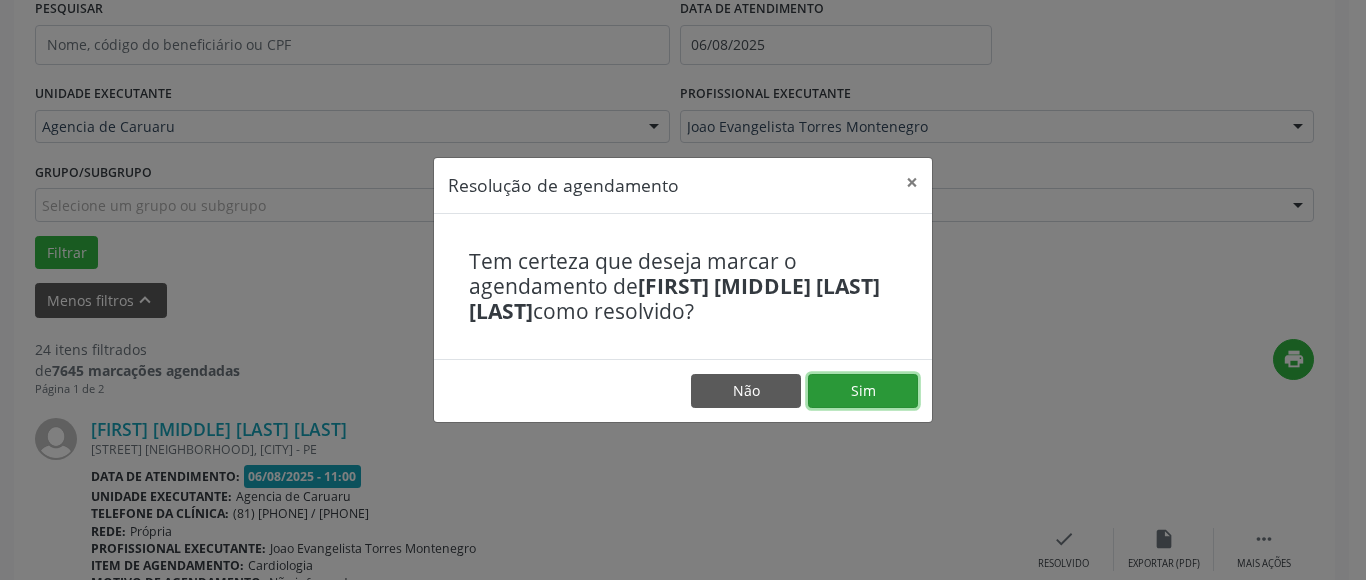 click on "Sim" at bounding box center (863, 391) 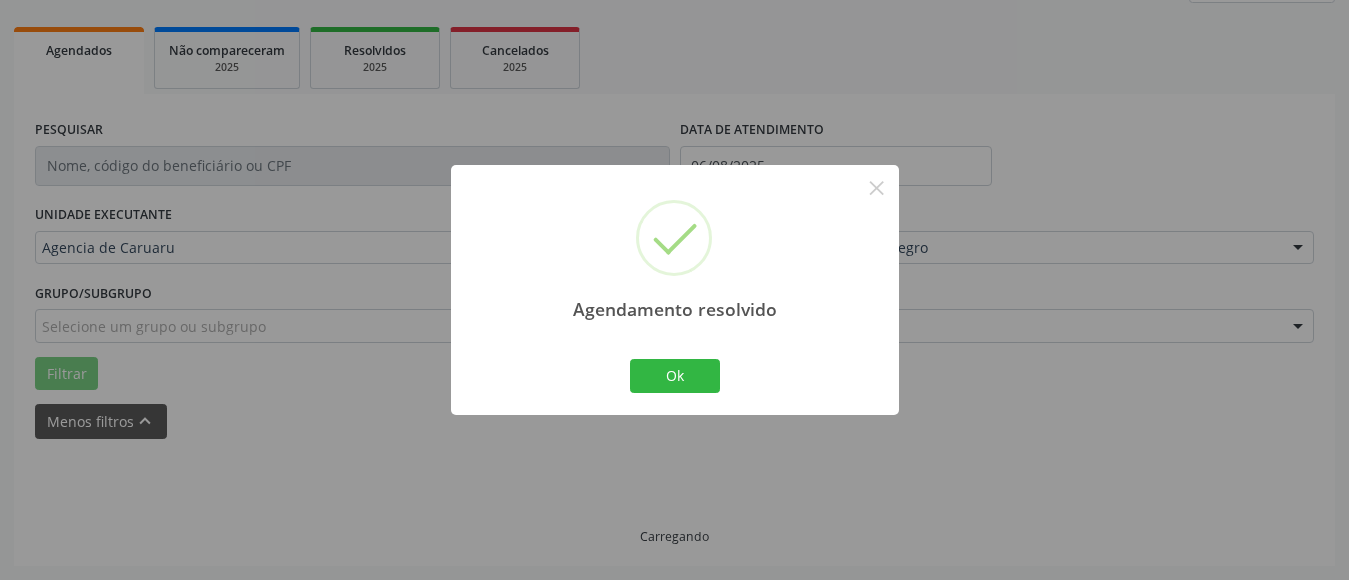 scroll, scrollTop: 293, scrollLeft: 0, axis: vertical 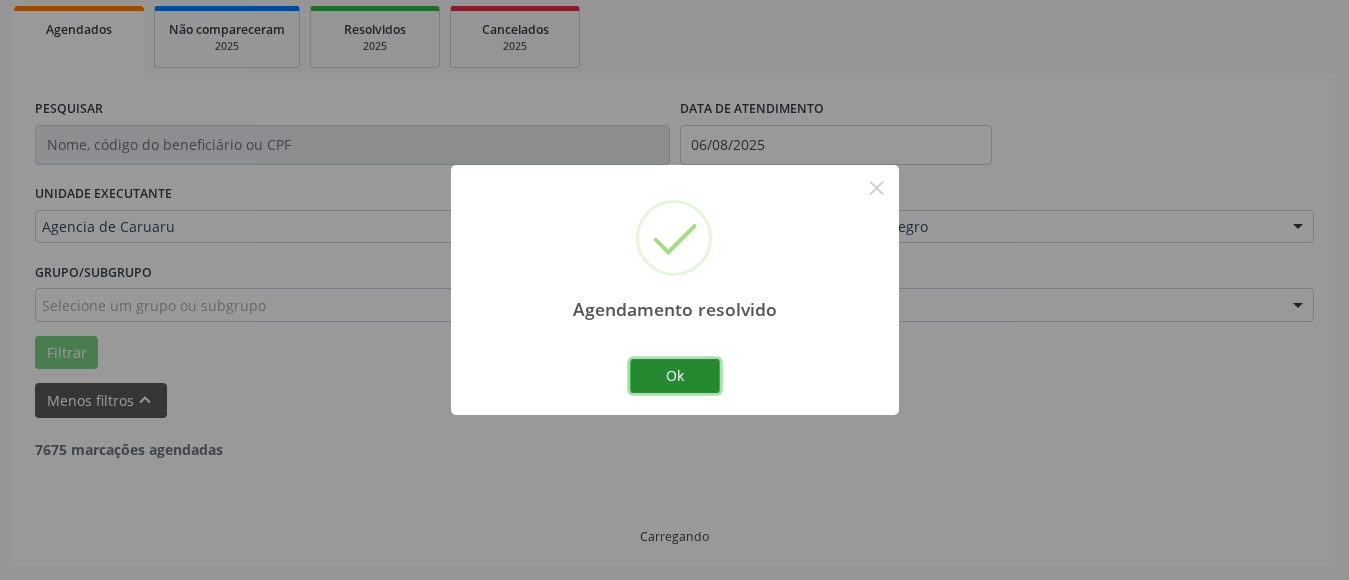 click on "Ok" at bounding box center [675, 376] 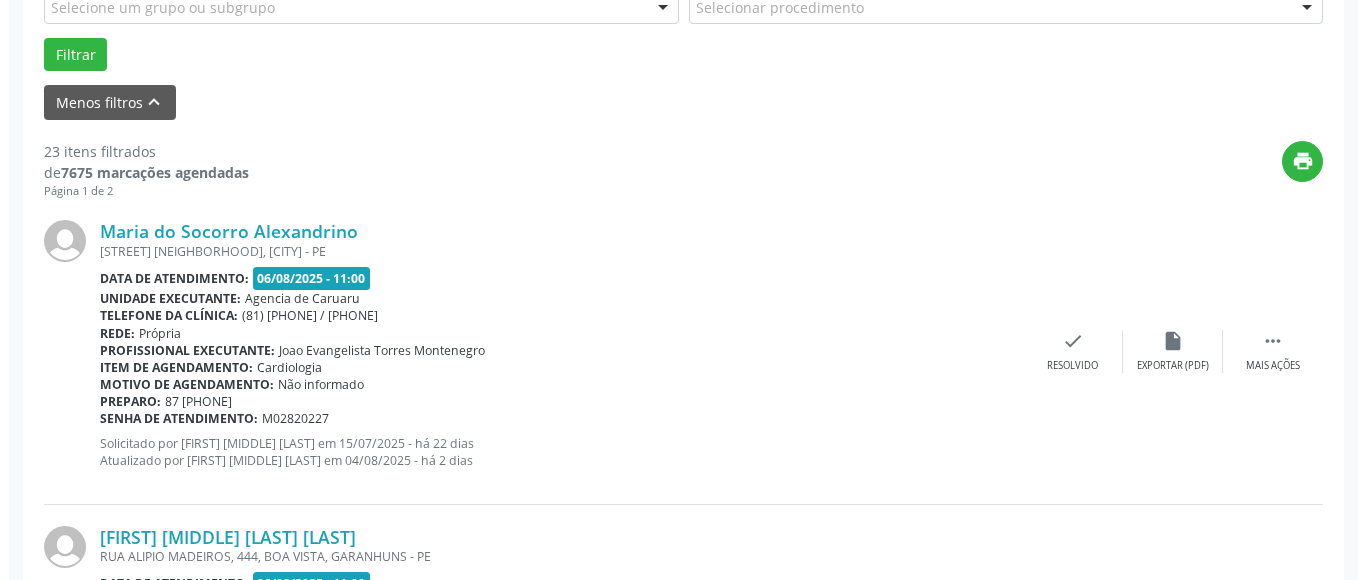 scroll, scrollTop: 593, scrollLeft: 0, axis: vertical 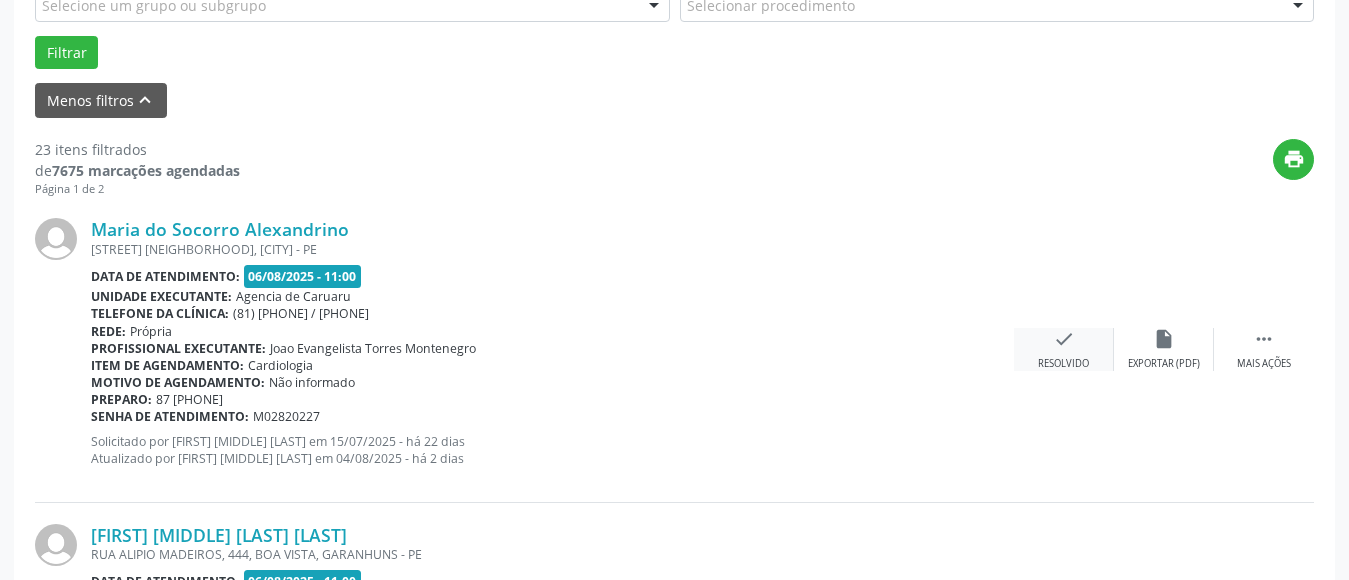 click on "check
Resolvido" at bounding box center [1064, 349] 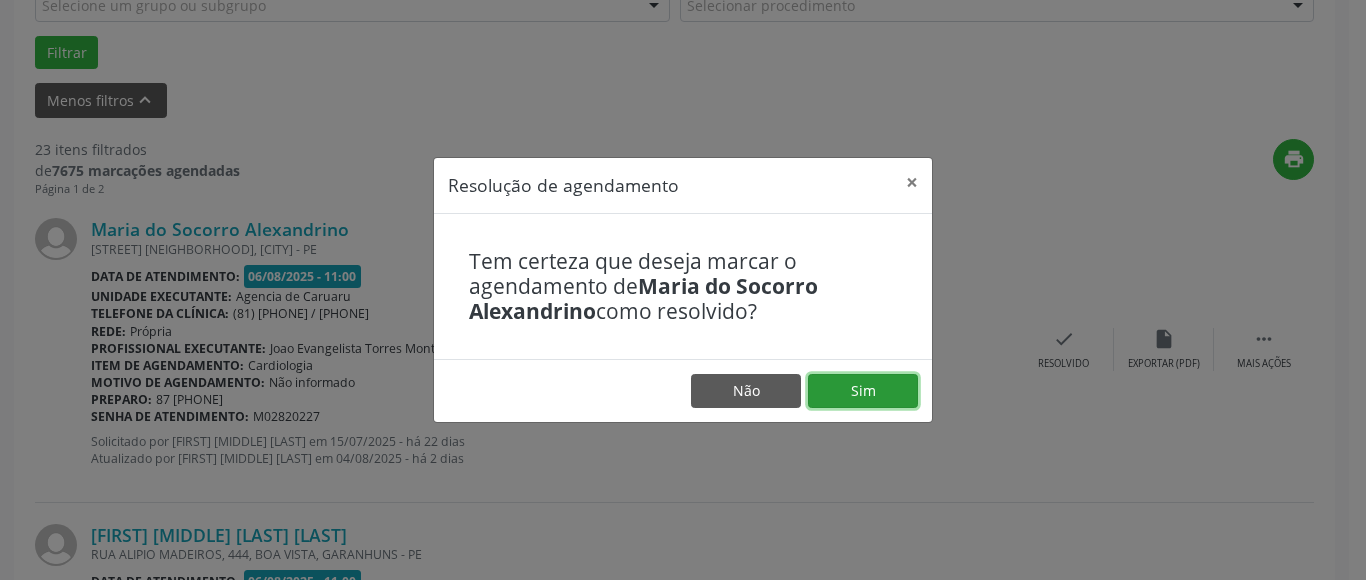 click on "Sim" at bounding box center [863, 391] 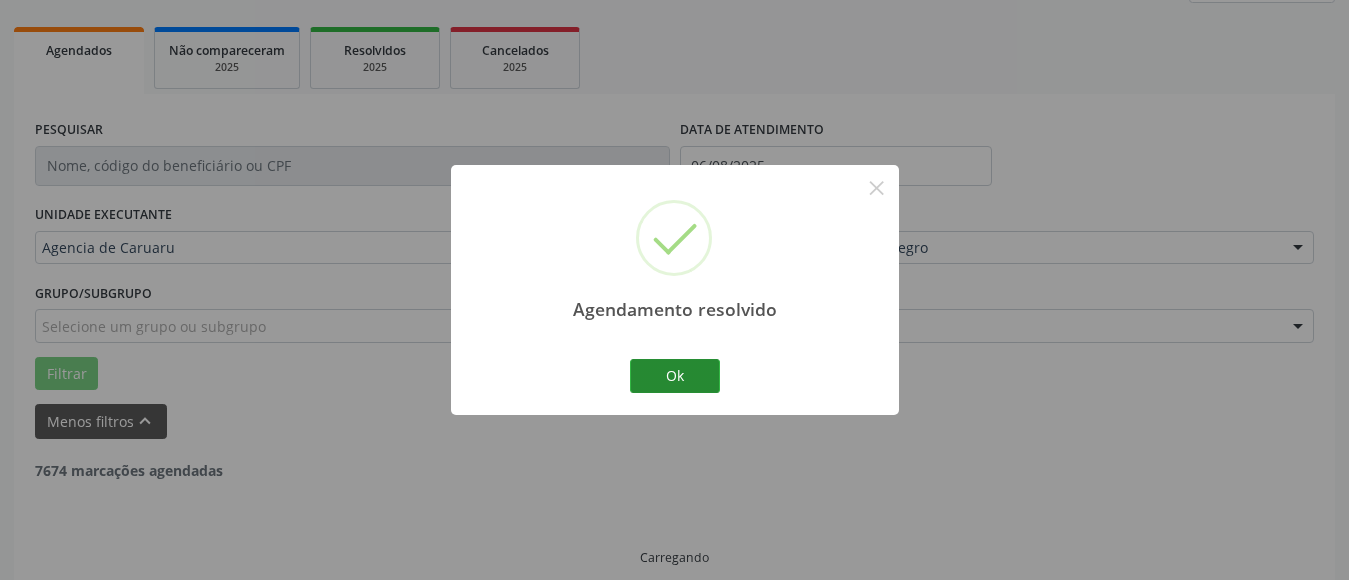scroll, scrollTop: 293, scrollLeft: 0, axis: vertical 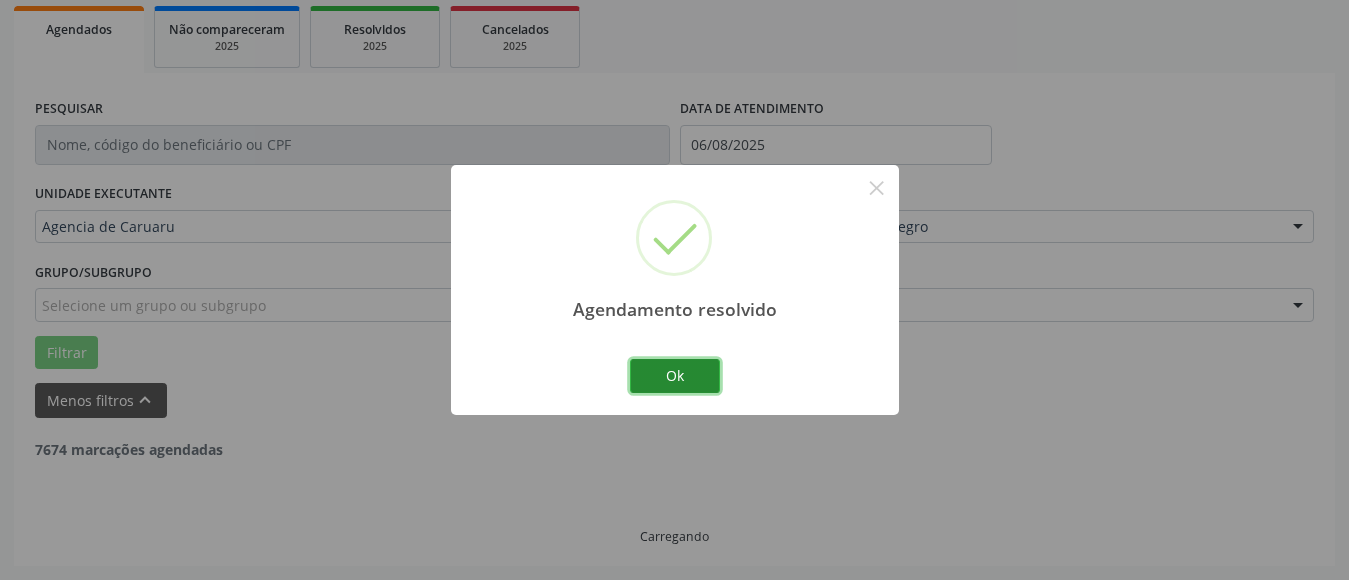 click on "Ok" at bounding box center (675, 376) 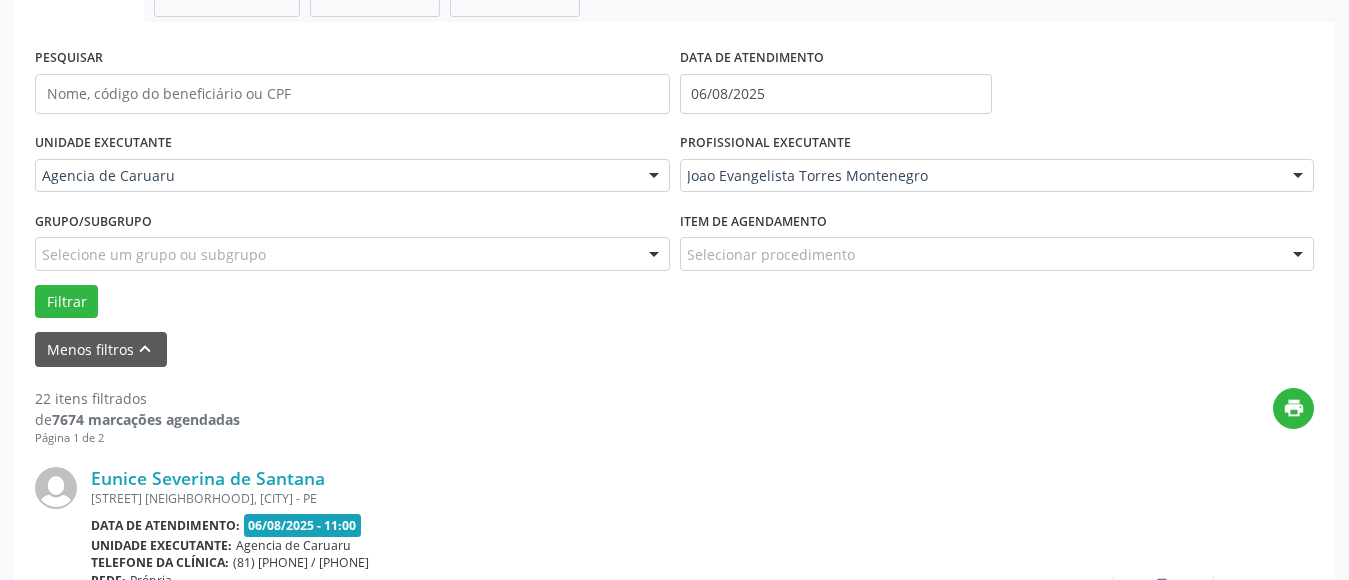 scroll, scrollTop: 393, scrollLeft: 0, axis: vertical 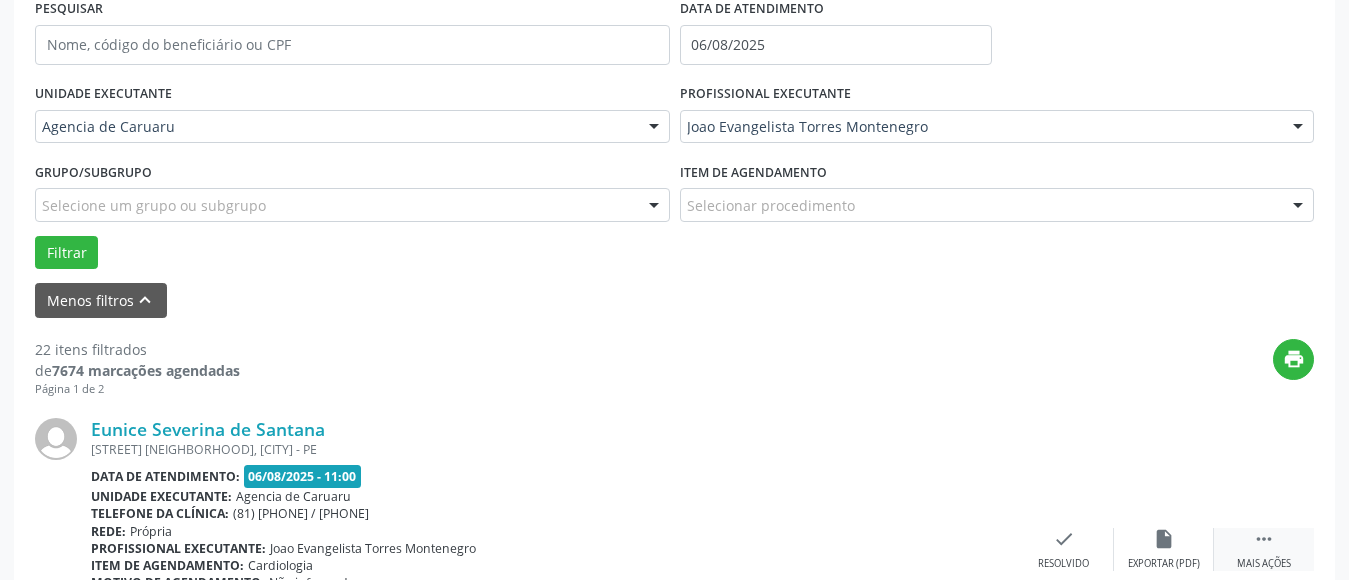 click on "
Mais ações" at bounding box center (1264, 549) 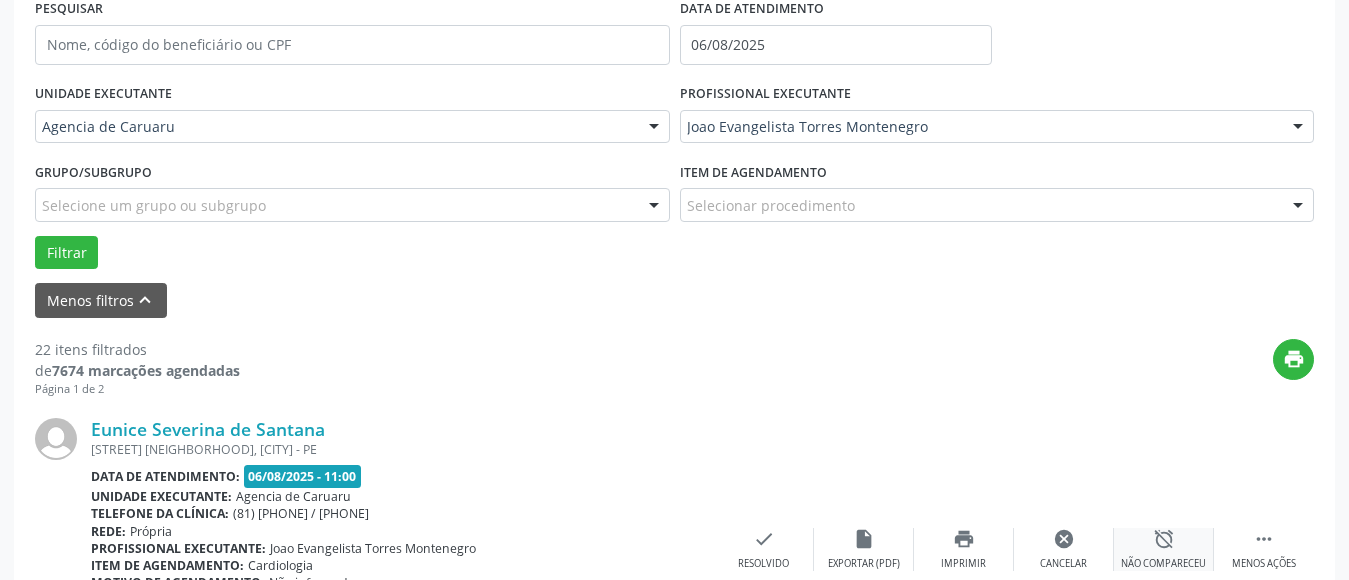 click on "alarm_off" at bounding box center (1164, 539) 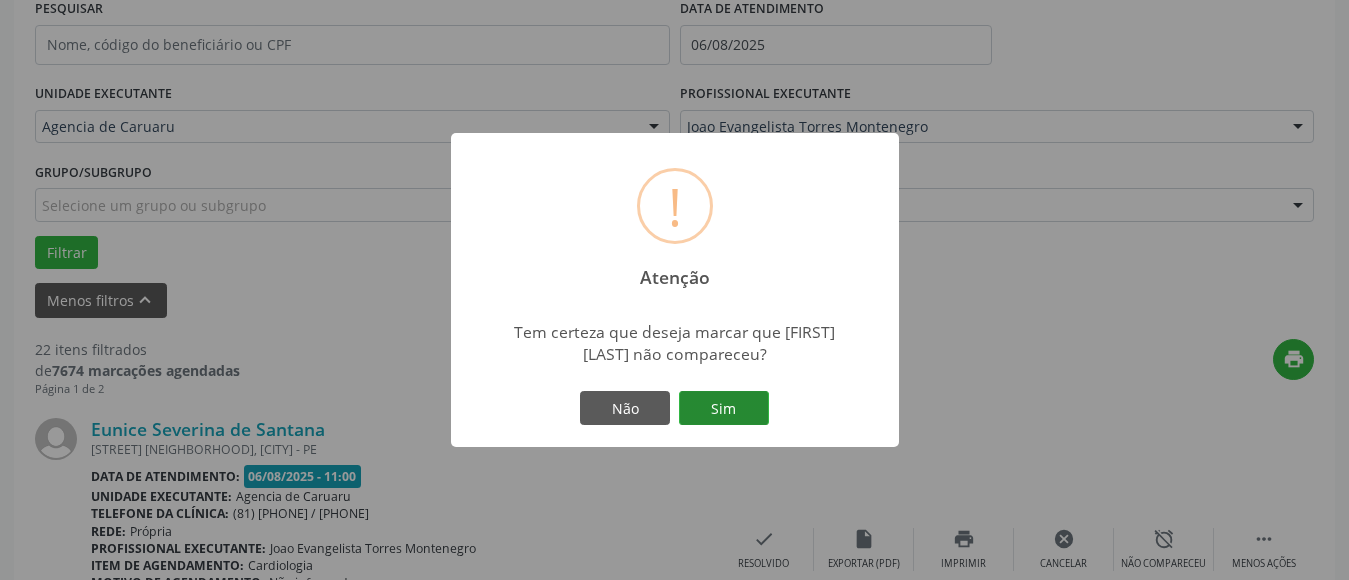 click on "Sim" at bounding box center (724, 408) 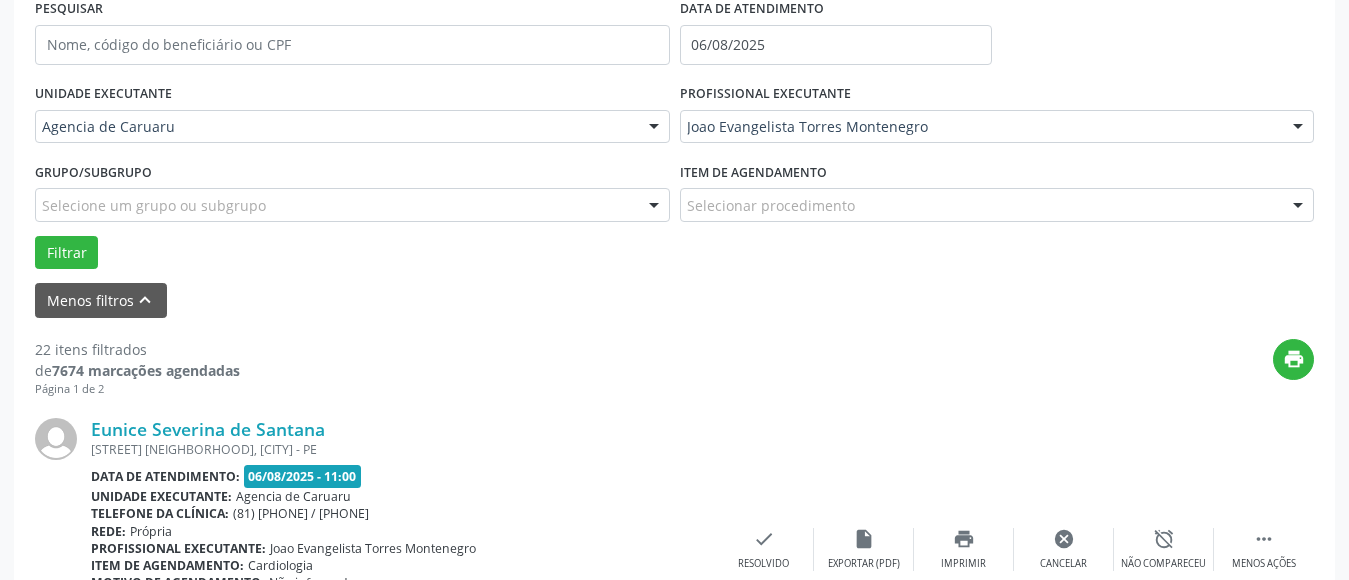 scroll, scrollTop: 293, scrollLeft: 0, axis: vertical 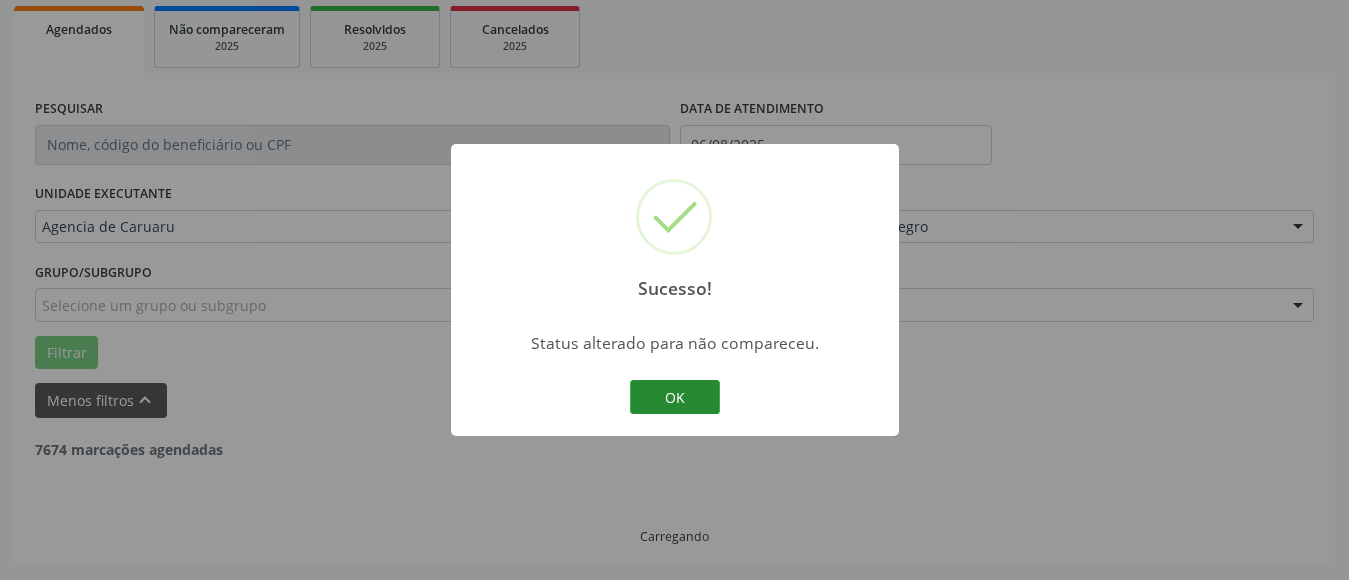 click on "OK" at bounding box center [675, 397] 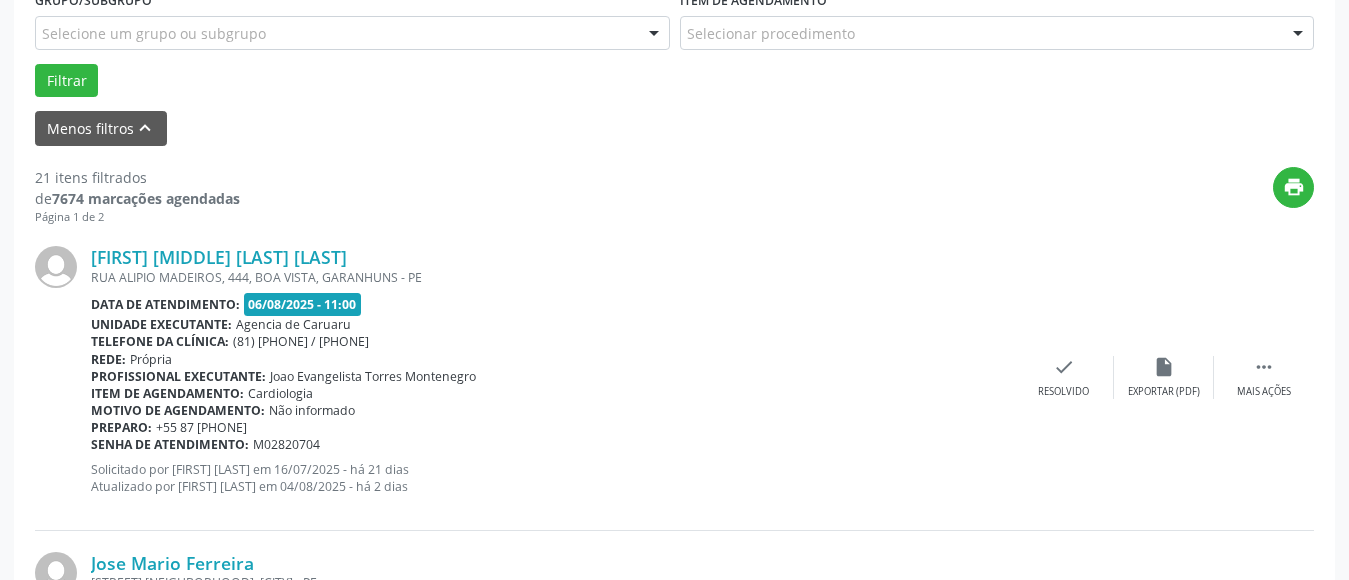 scroll, scrollTop: 593, scrollLeft: 0, axis: vertical 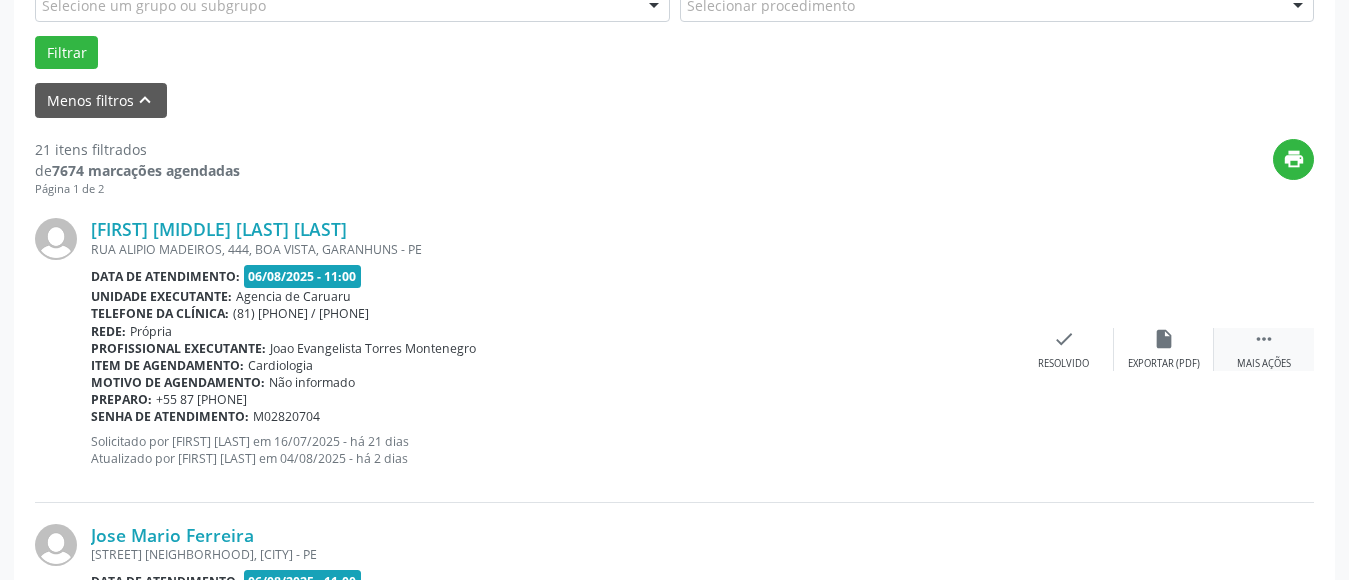 click on "" at bounding box center (1264, 339) 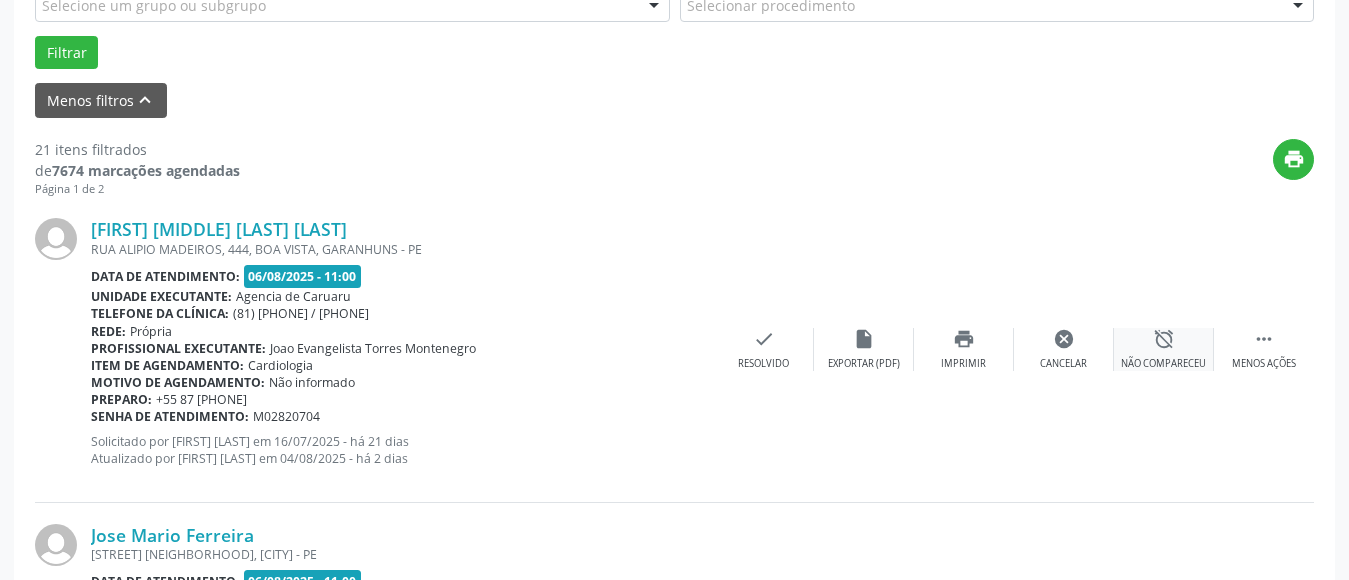 click on "alarm_off" at bounding box center [1164, 339] 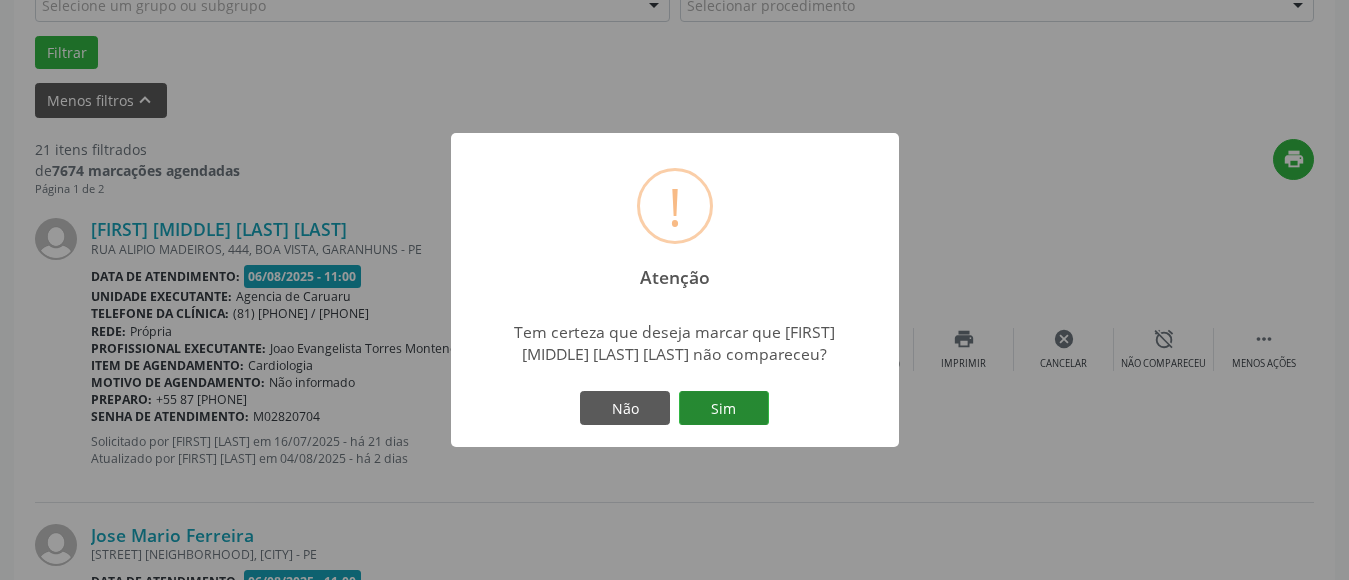 click on "Sim" at bounding box center [724, 408] 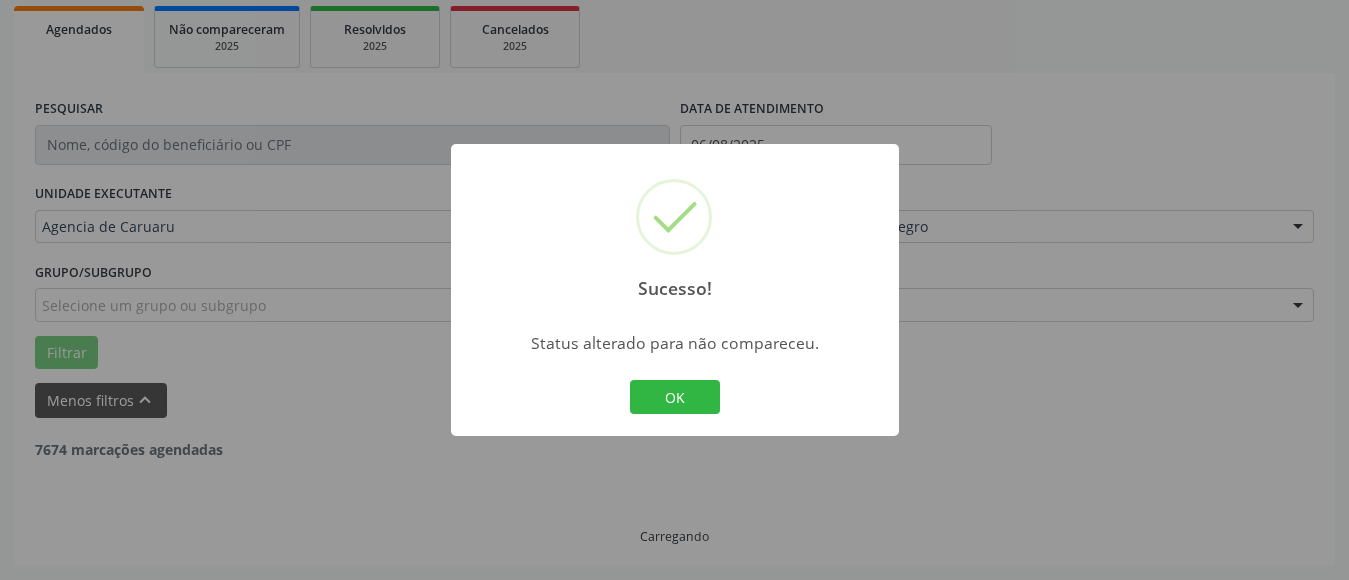 scroll, scrollTop: 293, scrollLeft: 0, axis: vertical 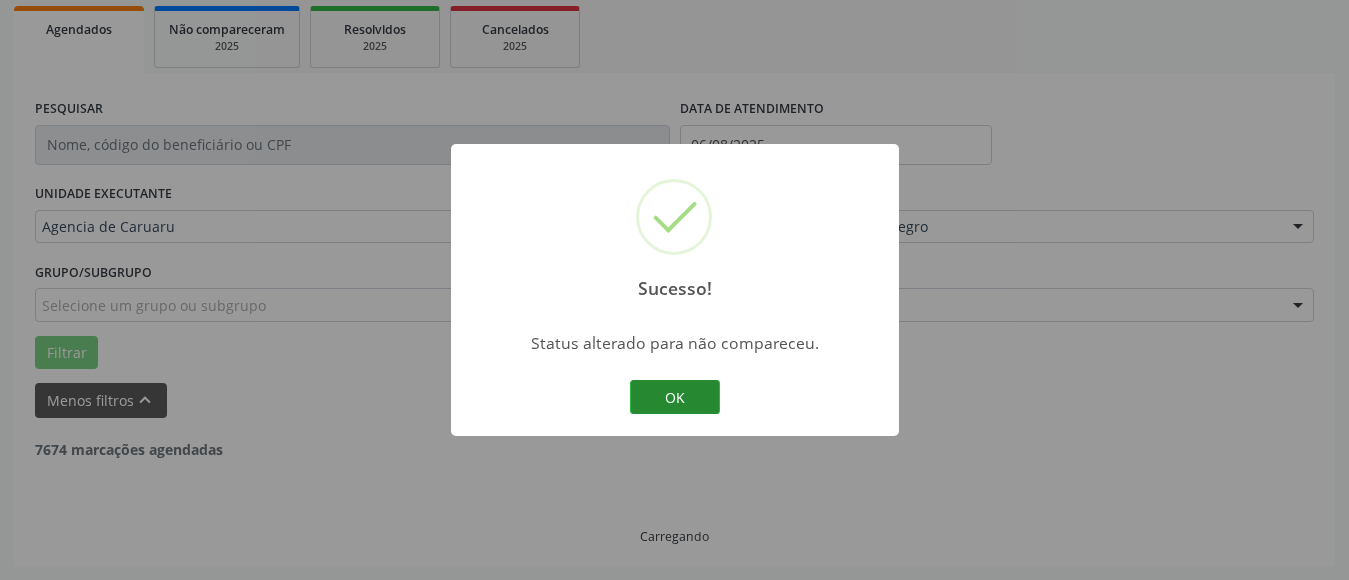 click on "OK" at bounding box center [675, 397] 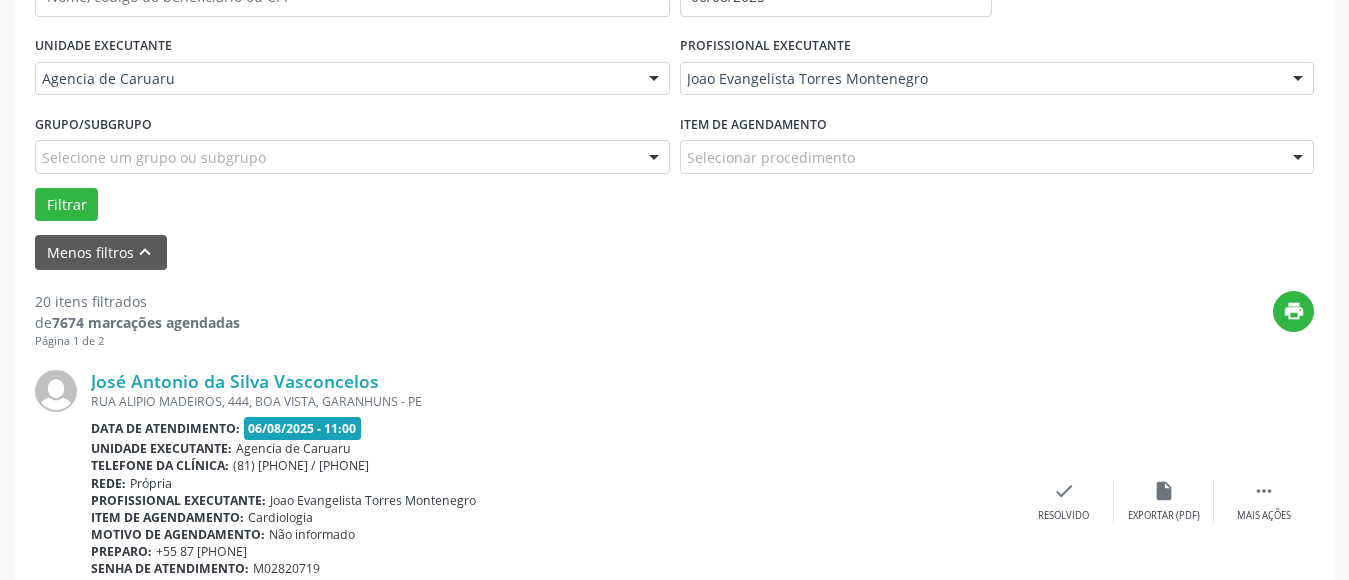 scroll, scrollTop: 493, scrollLeft: 0, axis: vertical 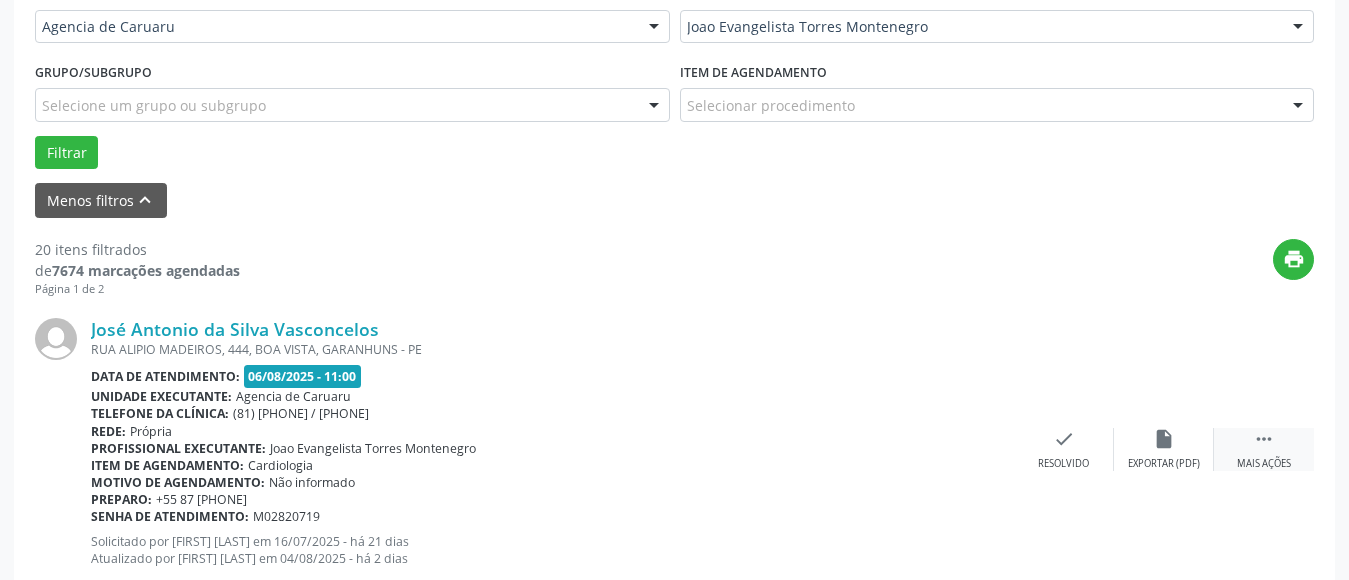 click on "
Mais ações" at bounding box center (1264, 449) 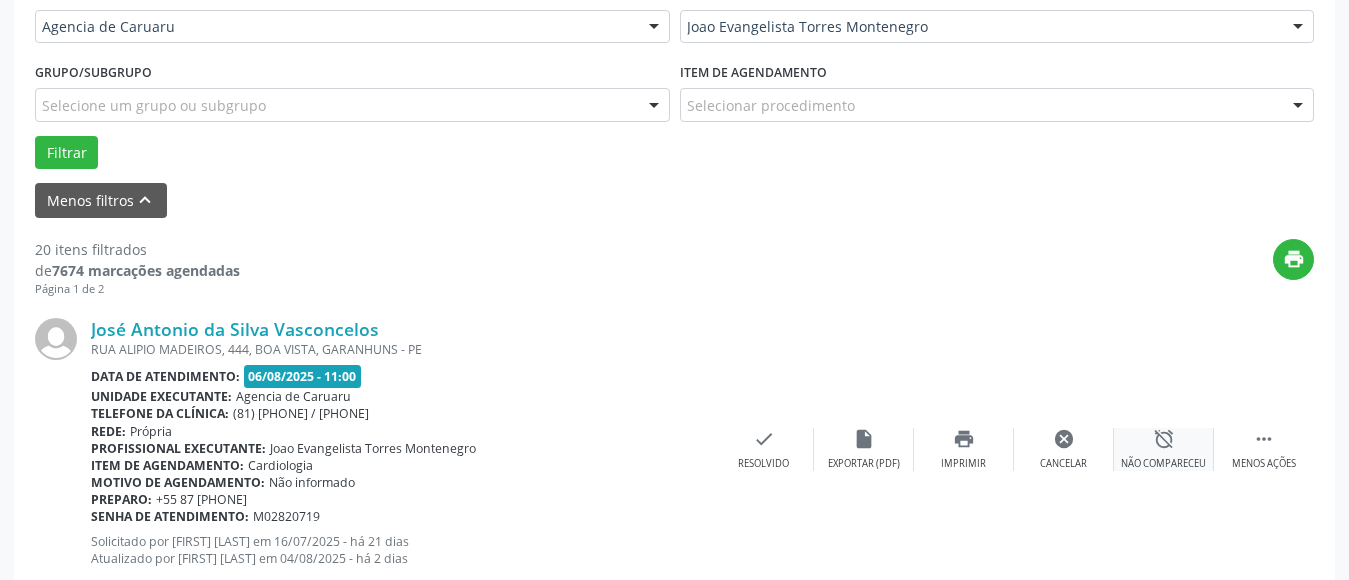 click on "alarm_off
Não compareceu" at bounding box center [1164, 449] 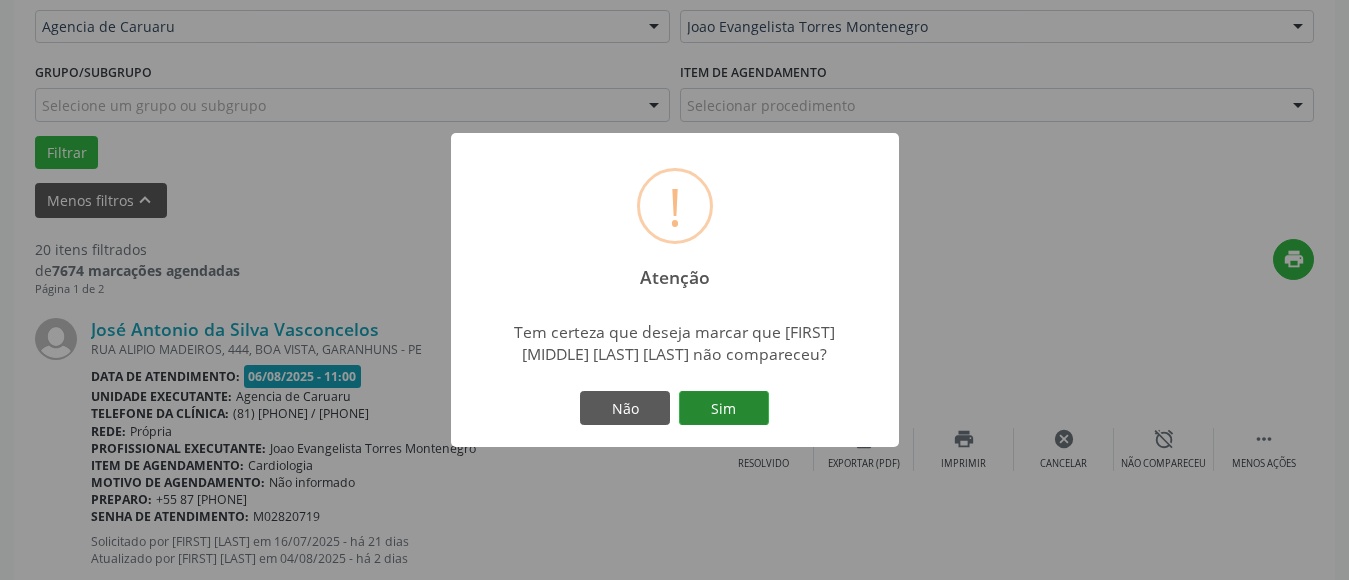 click on "Sim" at bounding box center [724, 408] 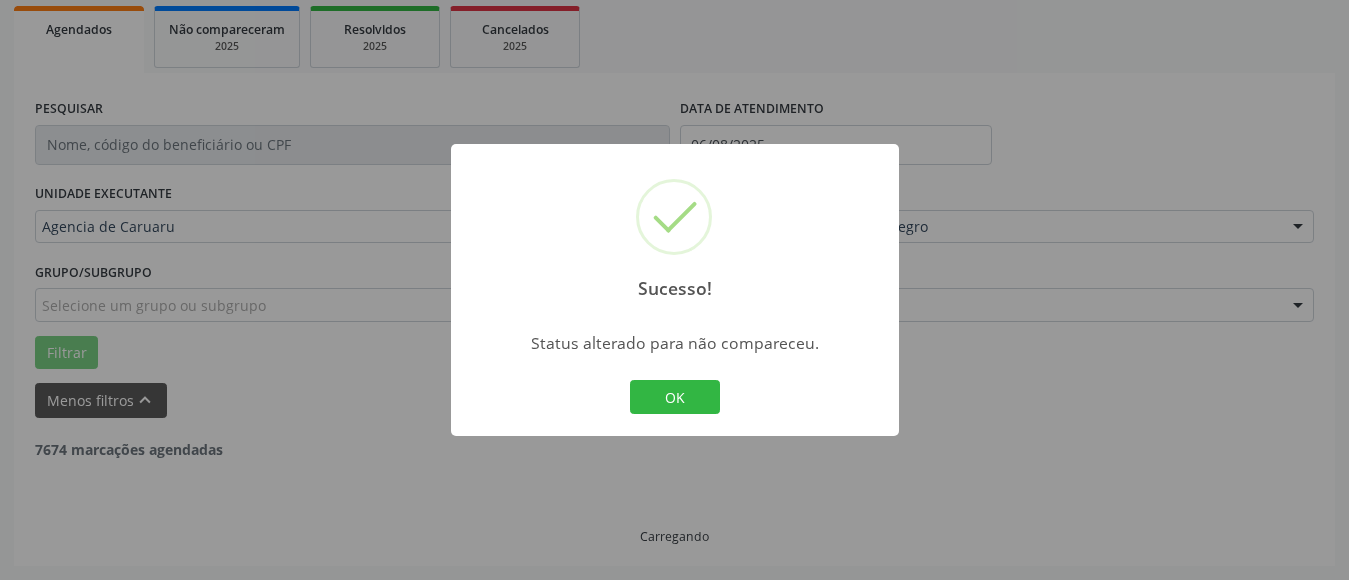scroll, scrollTop: 293, scrollLeft: 0, axis: vertical 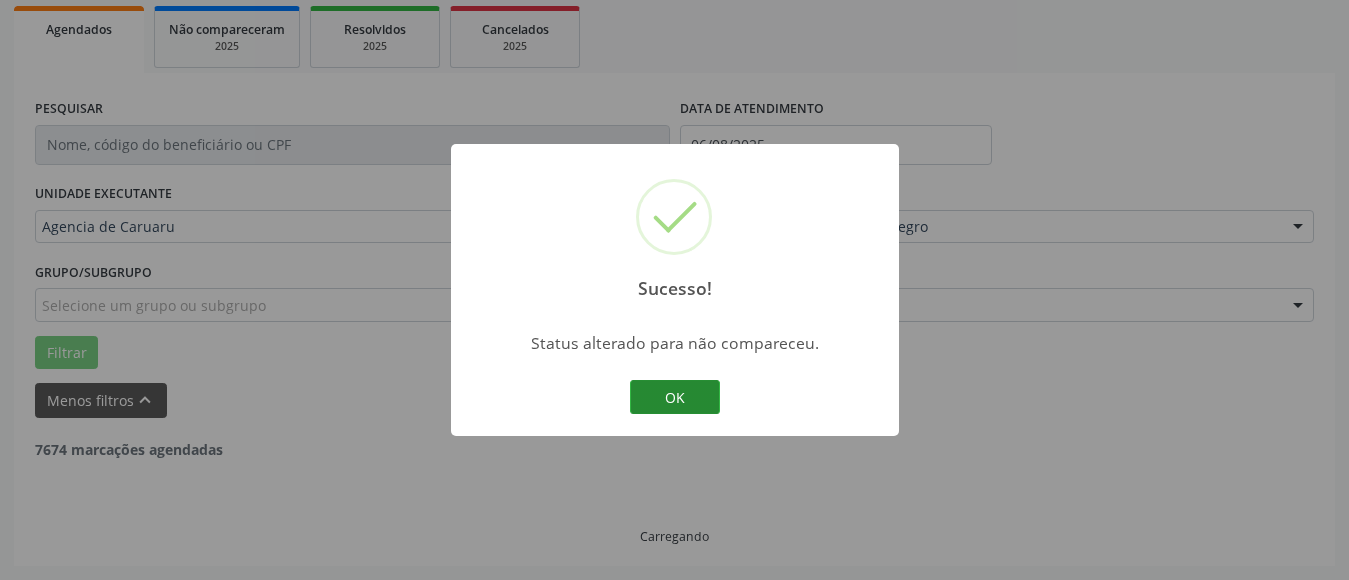 click on "OK" at bounding box center [675, 397] 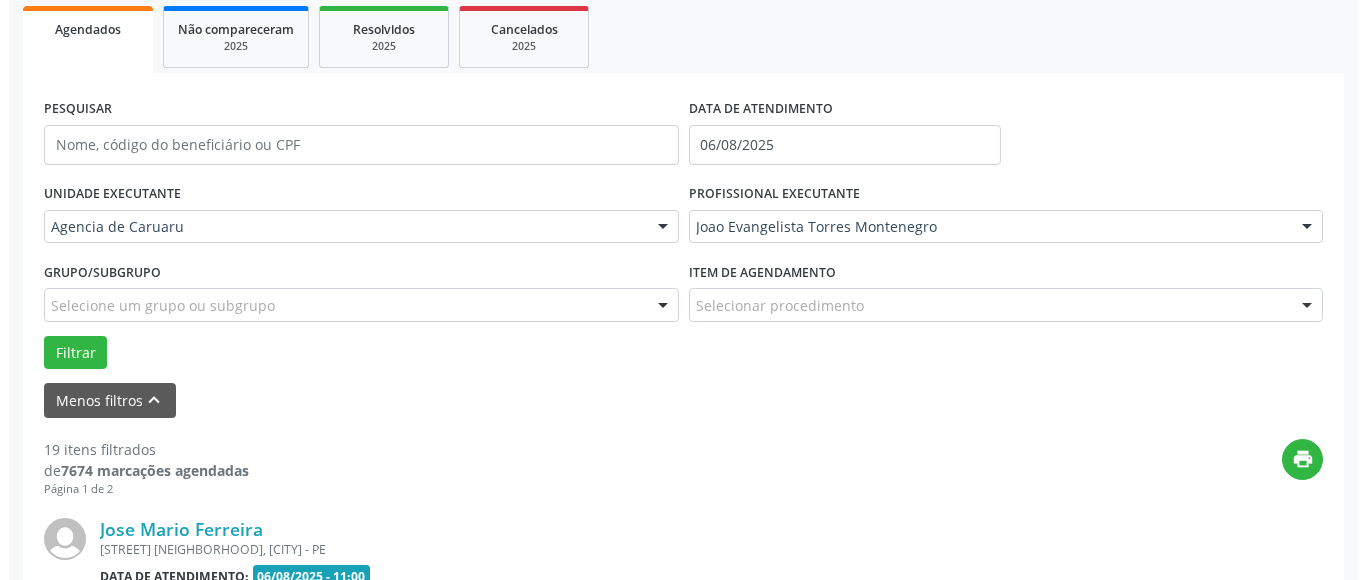 scroll, scrollTop: 493, scrollLeft: 0, axis: vertical 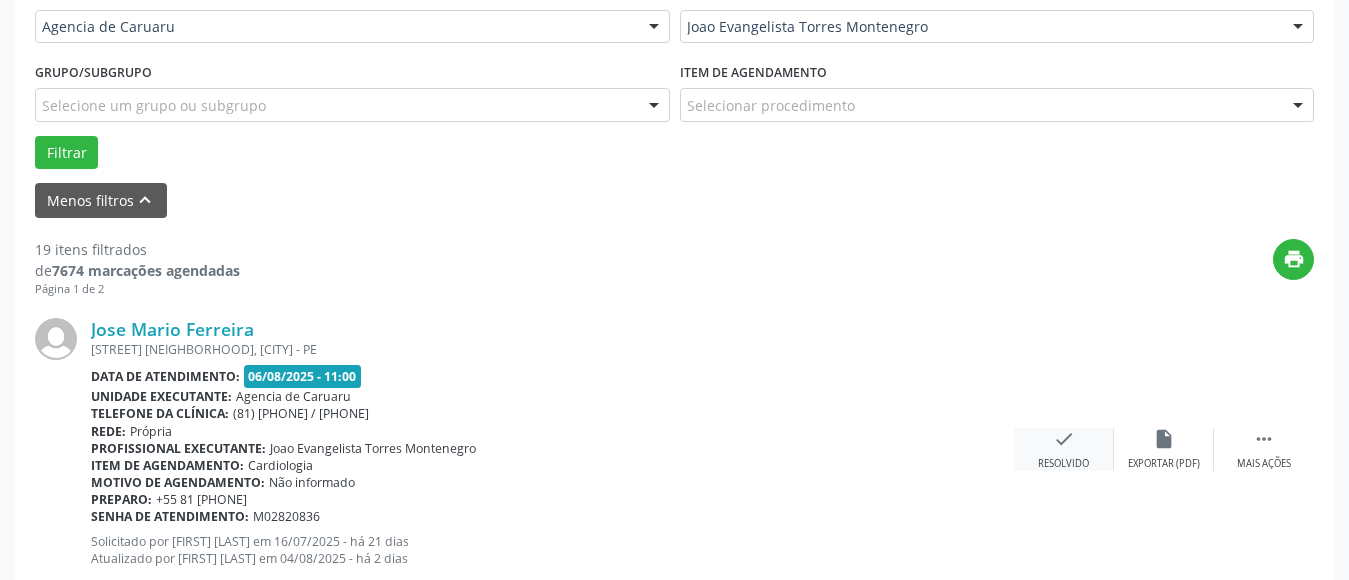 click on "Resolvido" at bounding box center (1063, 464) 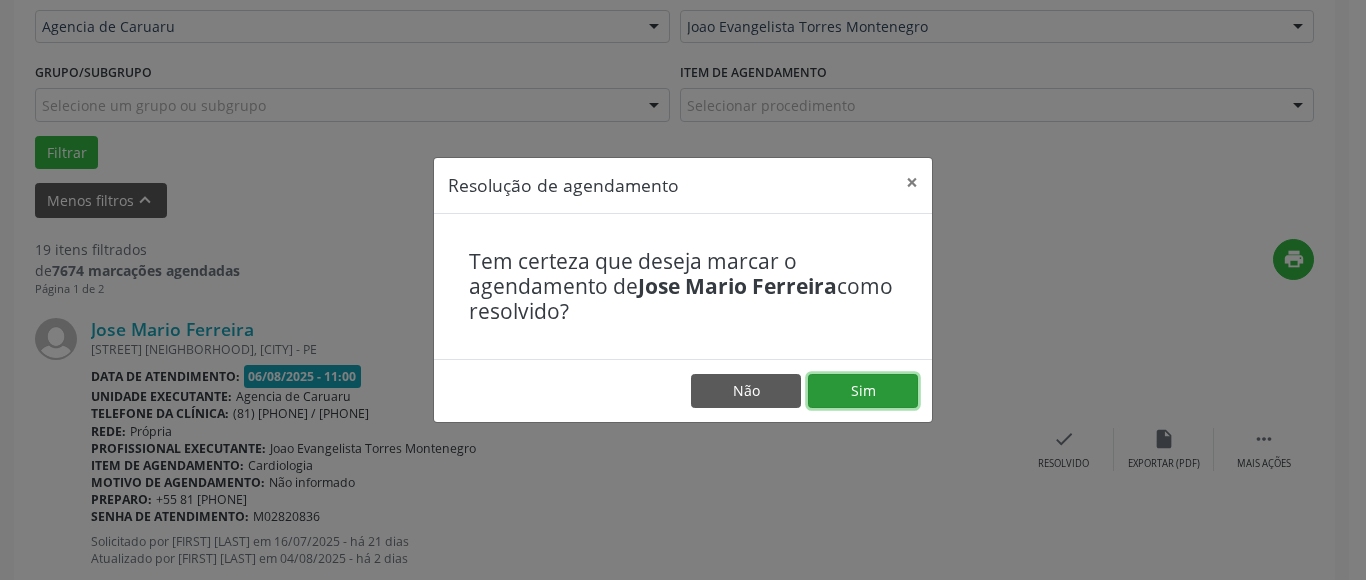 click on "Sim" at bounding box center [863, 391] 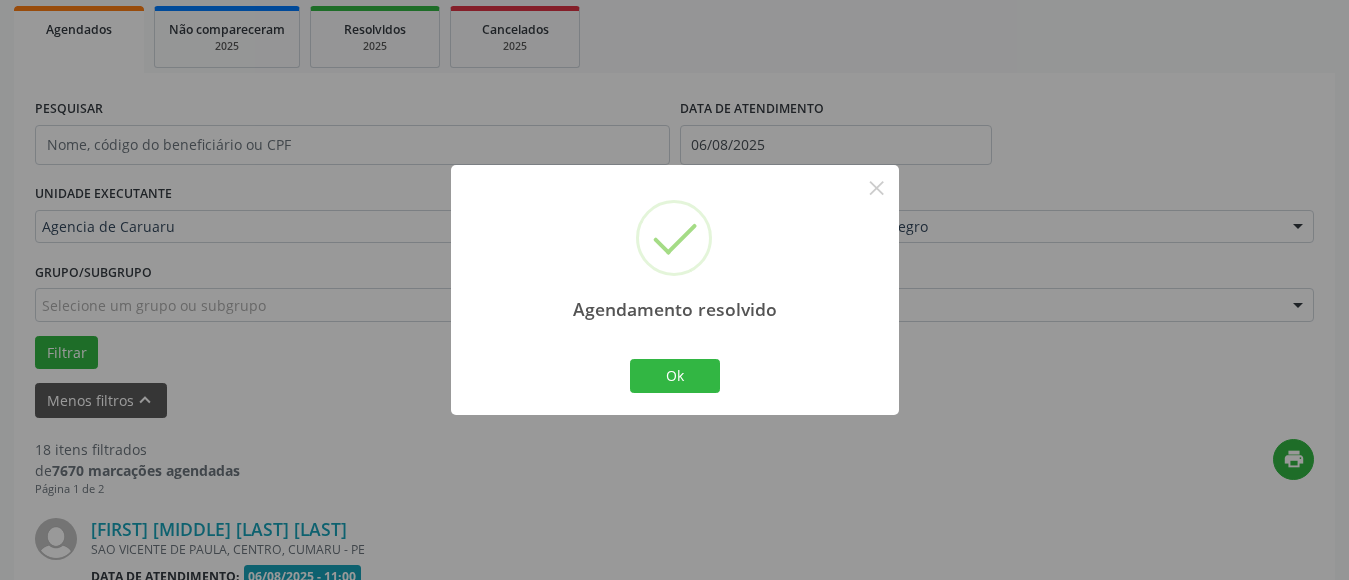 scroll, scrollTop: 493, scrollLeft: 0, axis: vertical 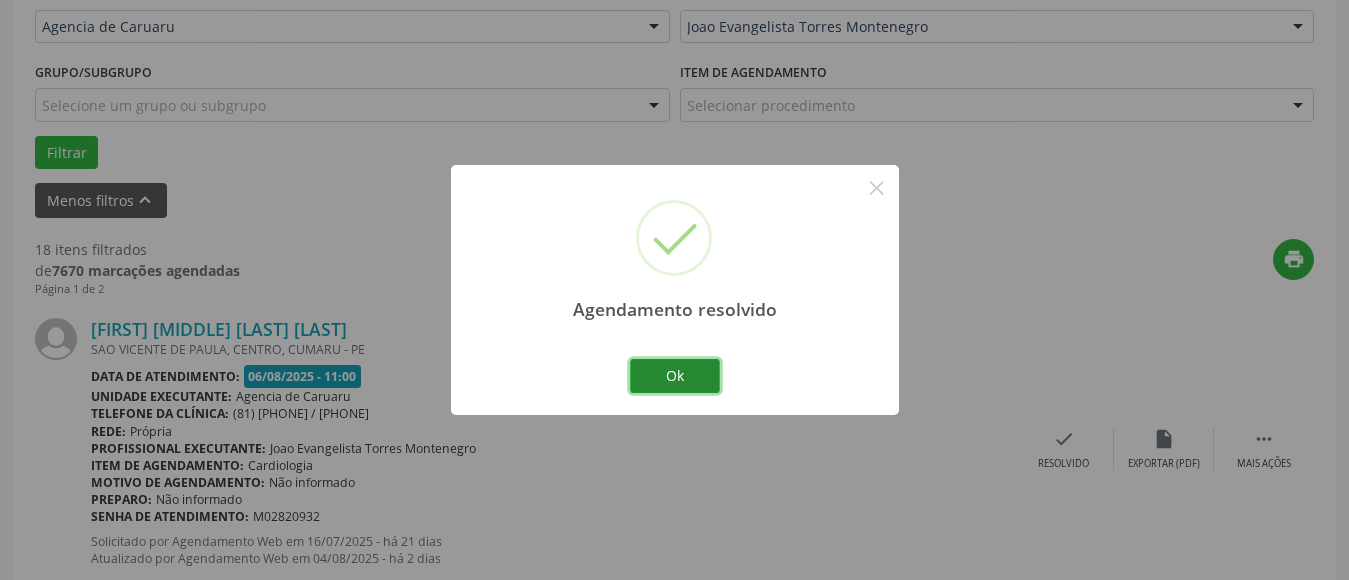 click on "Ok" at bounding box center [675, 376] 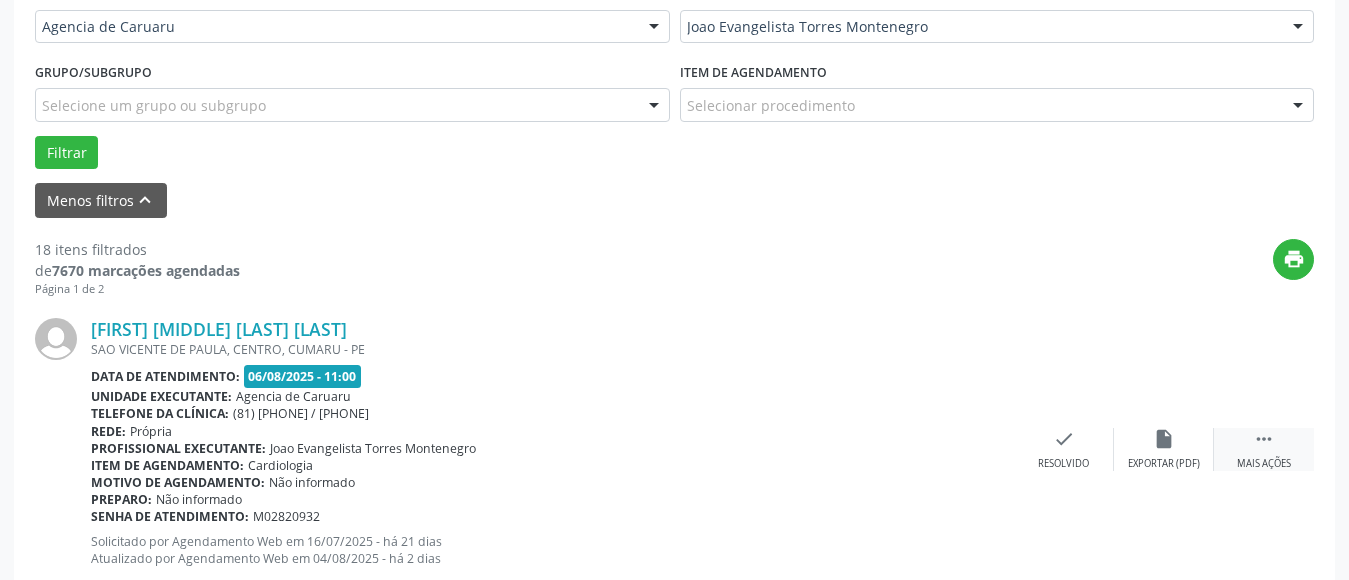 click on "
Mais ações" at bounding box center [1264, 449] 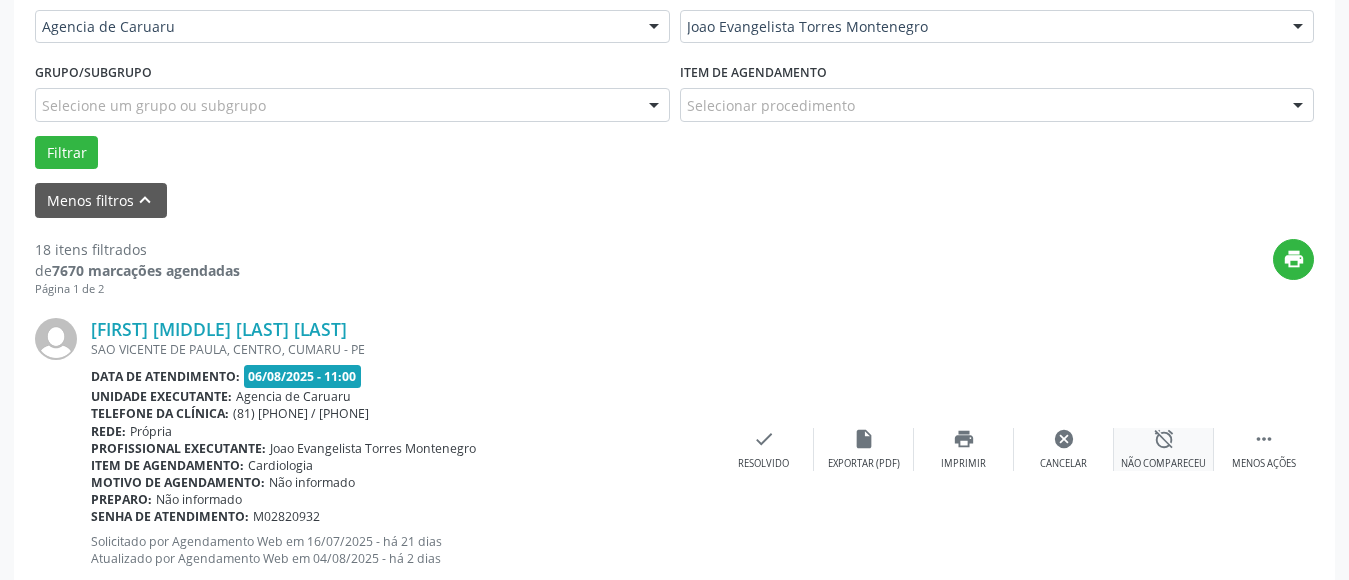 click on "Não compareceu" at bounding box center [1163, 464] 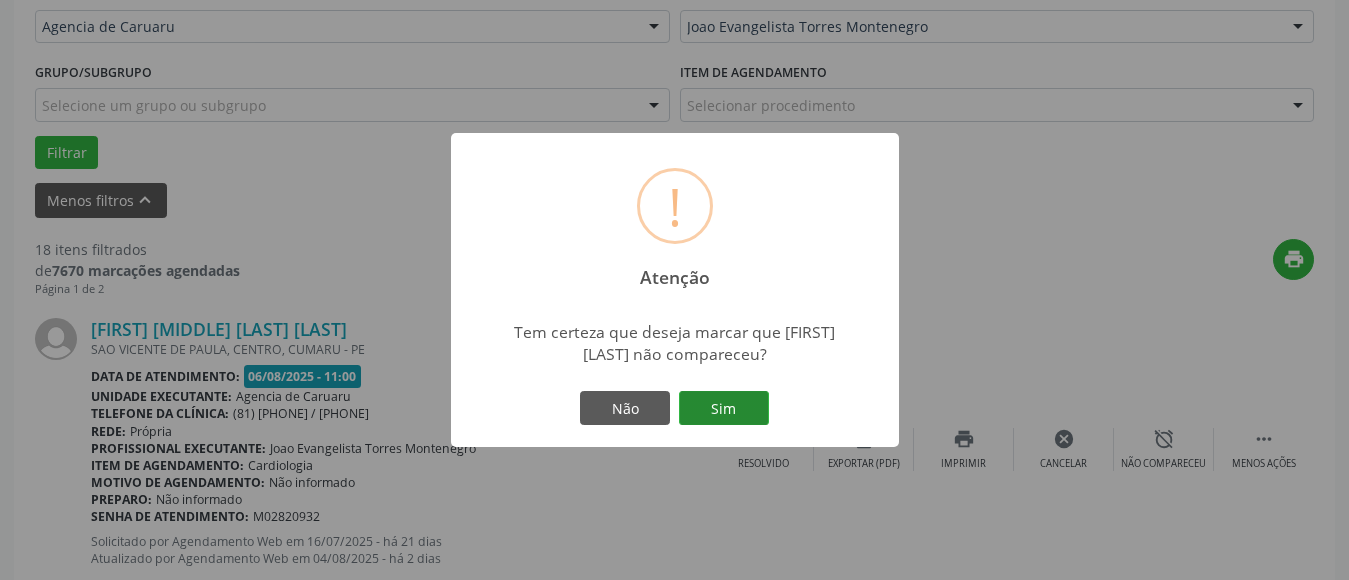 click on "Sim" at bounding box center [724, 408] 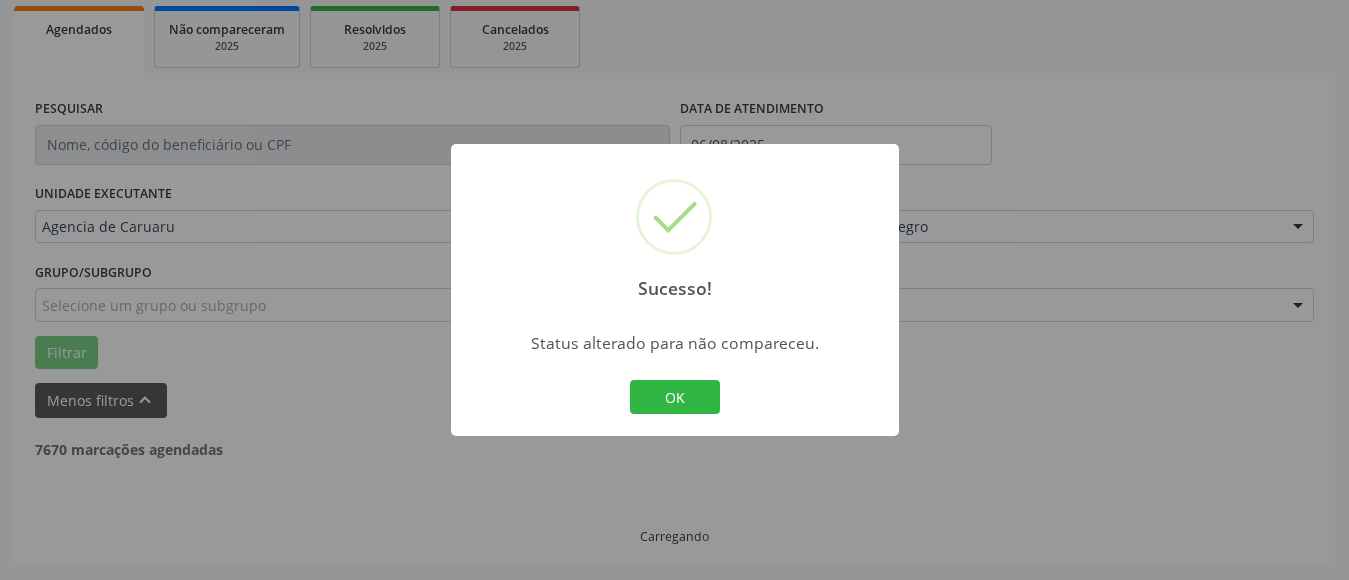 scroll, scrollTop: 293, scrollLeft: 0, axis: vertical 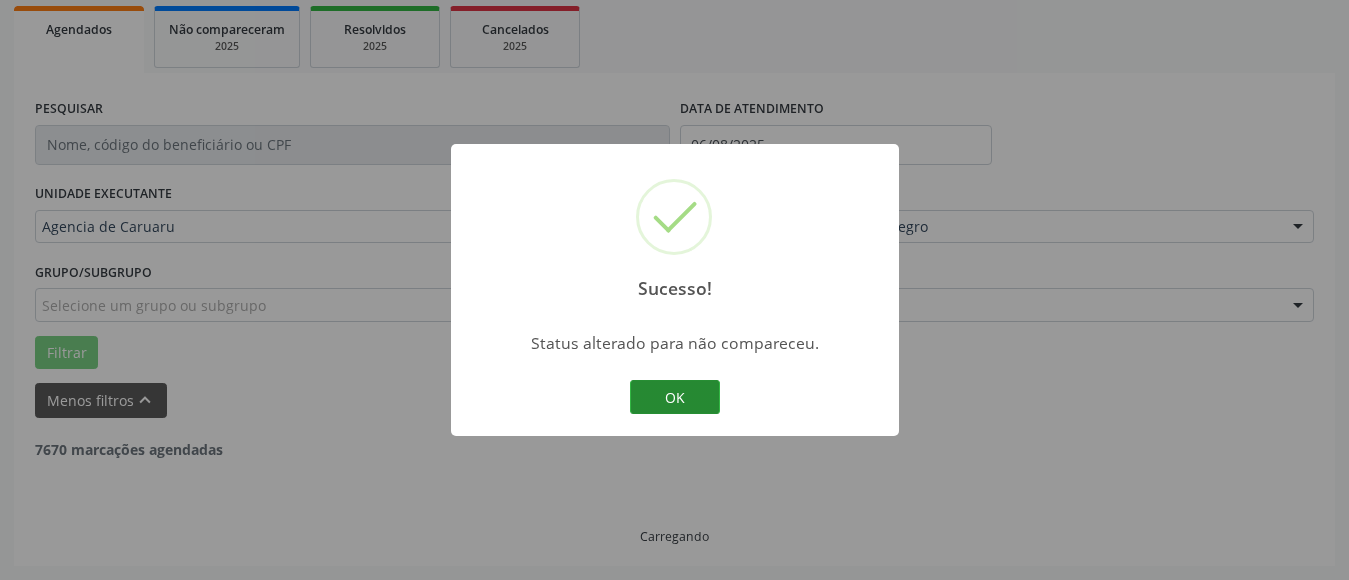 click on "OK" at bounding box center (675, 397) 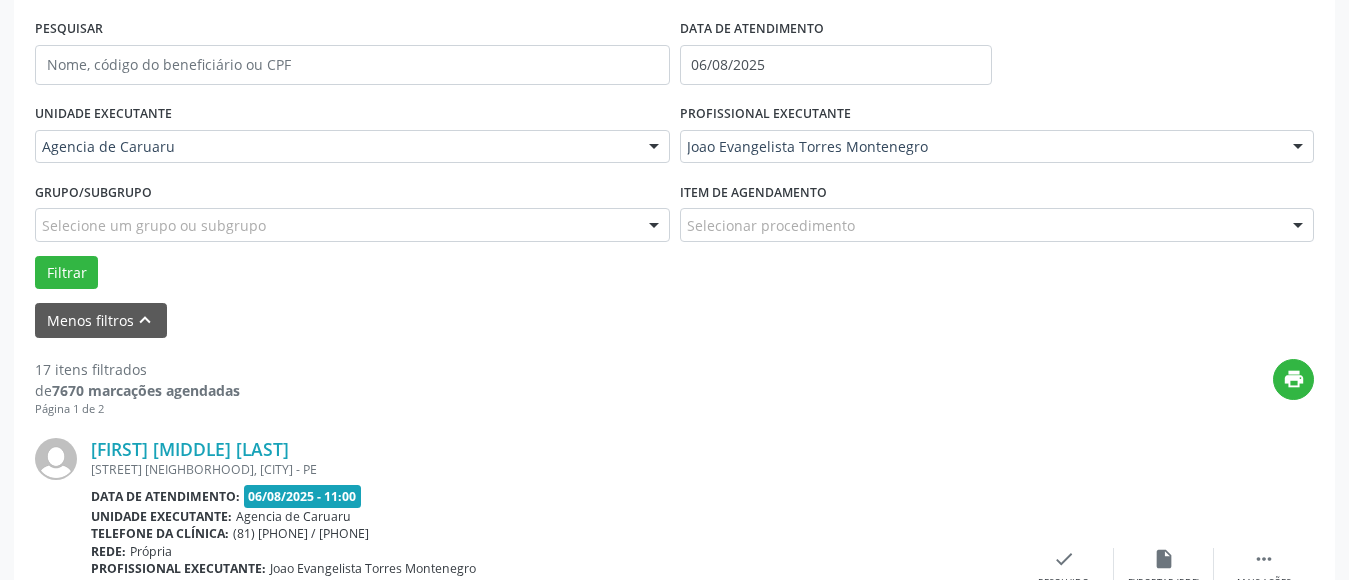 scroll, scrollTop: 693, scrollLeft: 0, axis: vertical 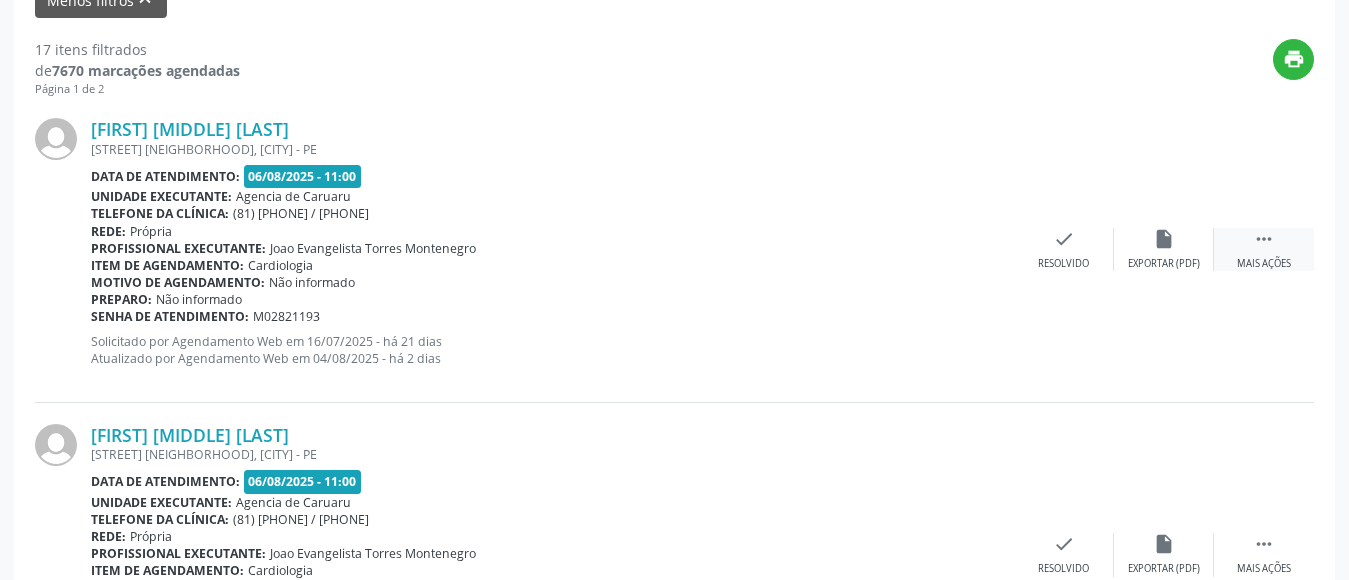 click on "" at bounding box center (1264, 239) 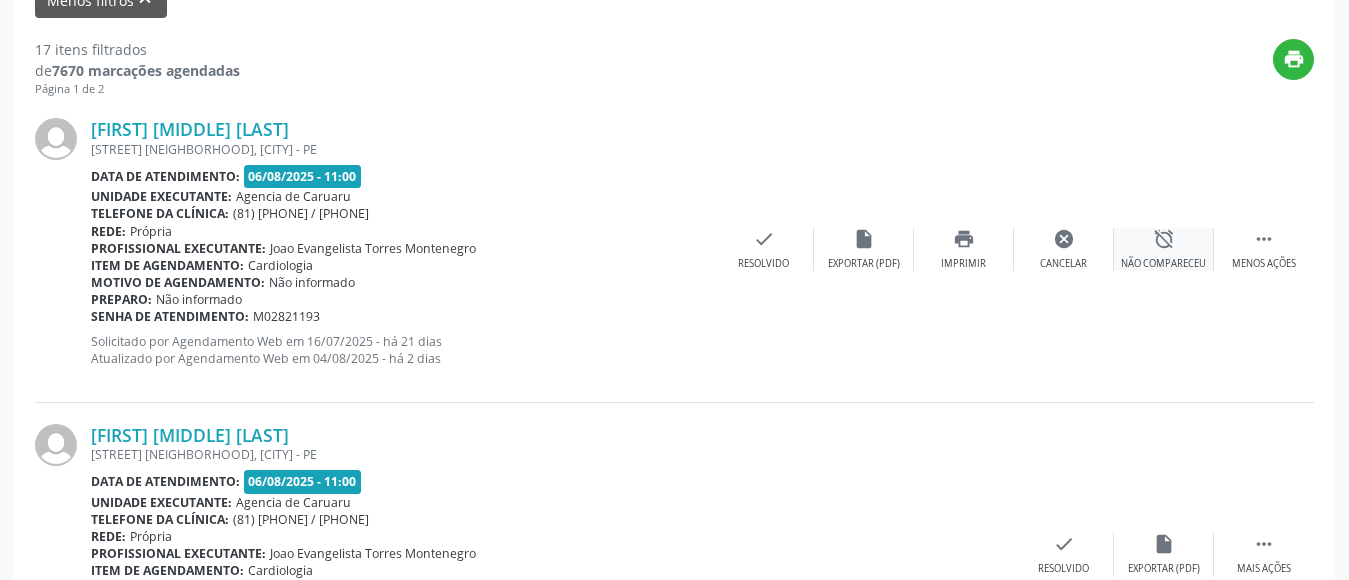 click on "Não compareceu" at bounding box center (1163, 264) 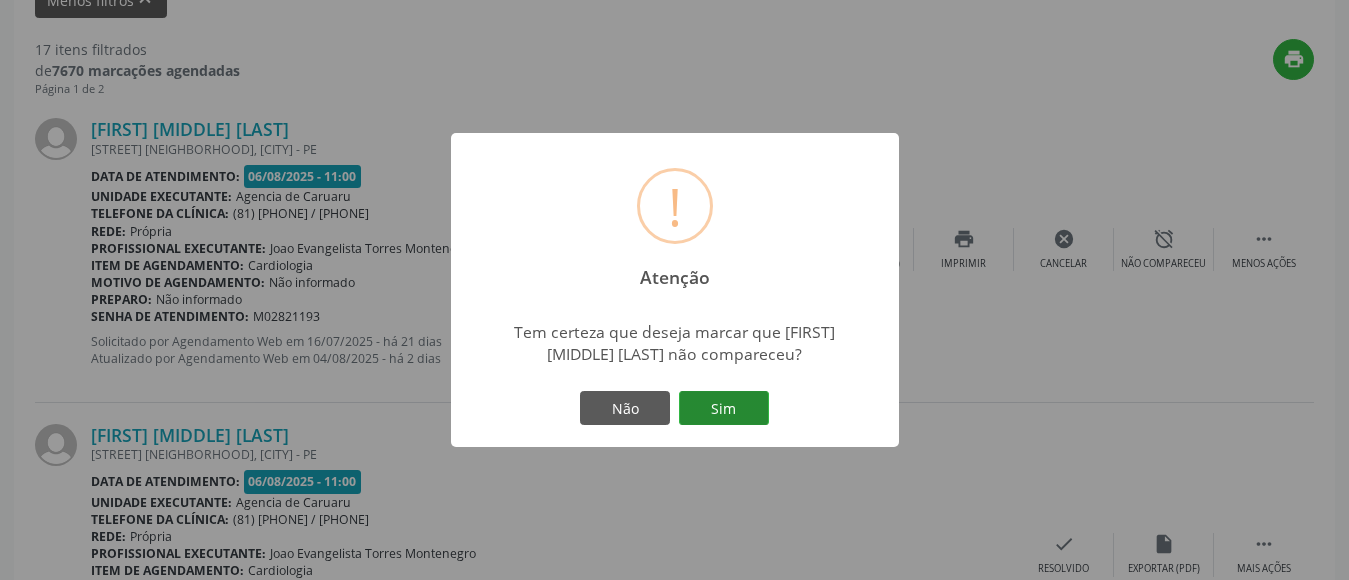 click on "Sim" at bounding box center [724, 408] 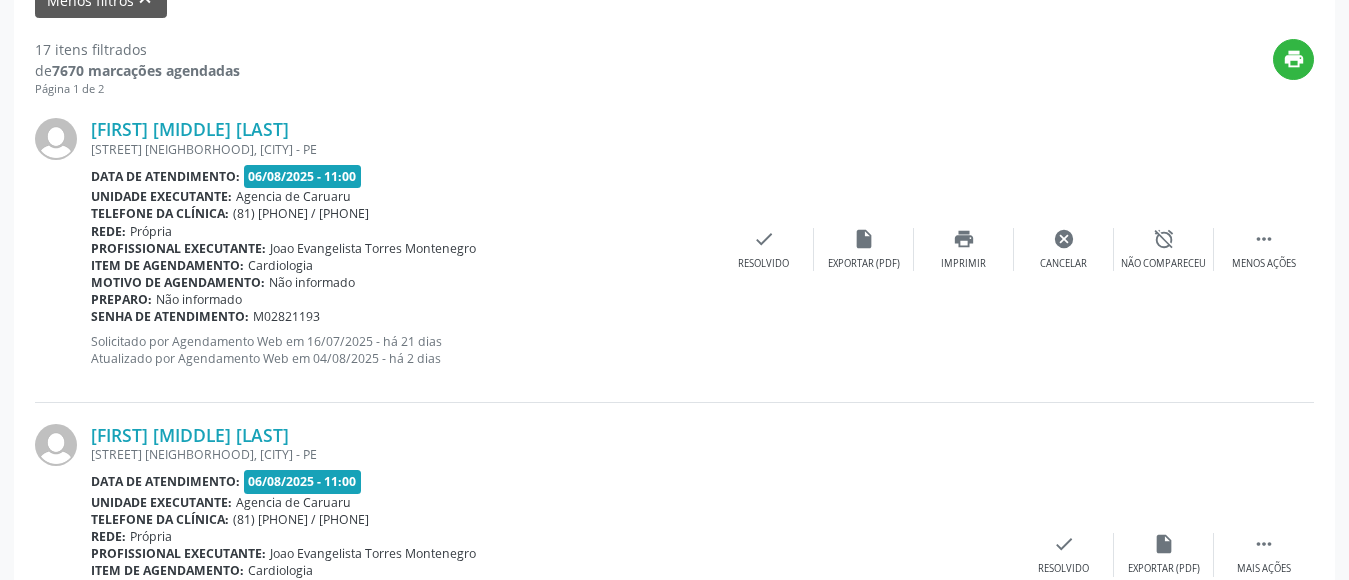 scroll, scrollTop: 293, scrollLeft: 0, axis: vertical 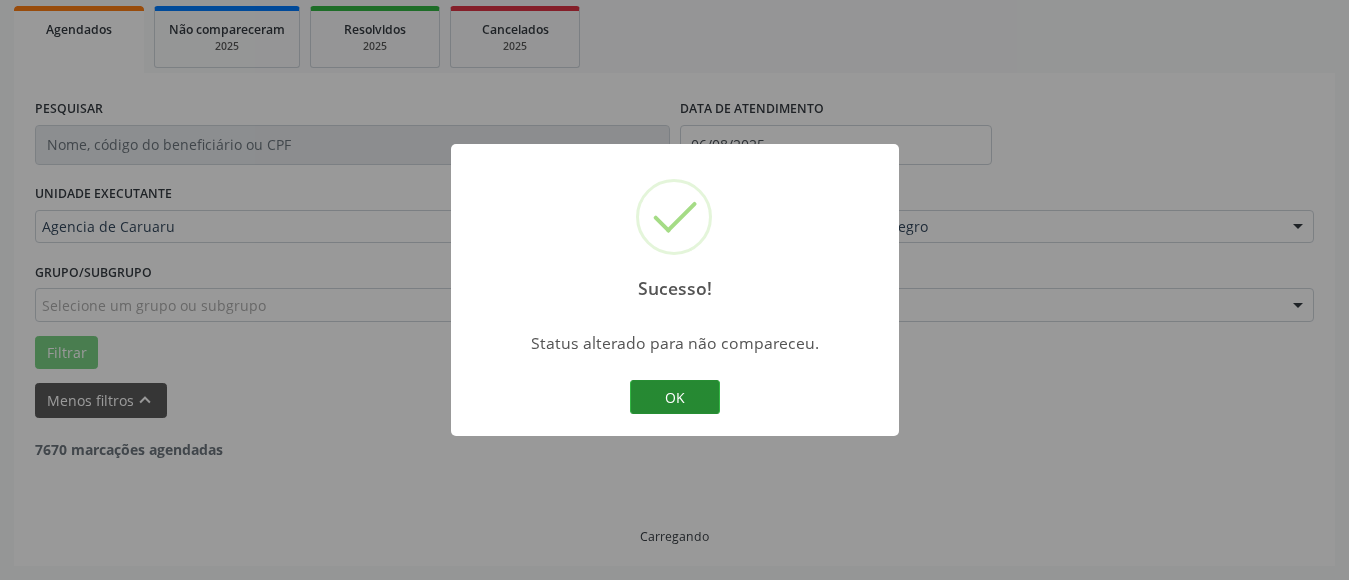 click on "OK" at bounding box center (675, 397) 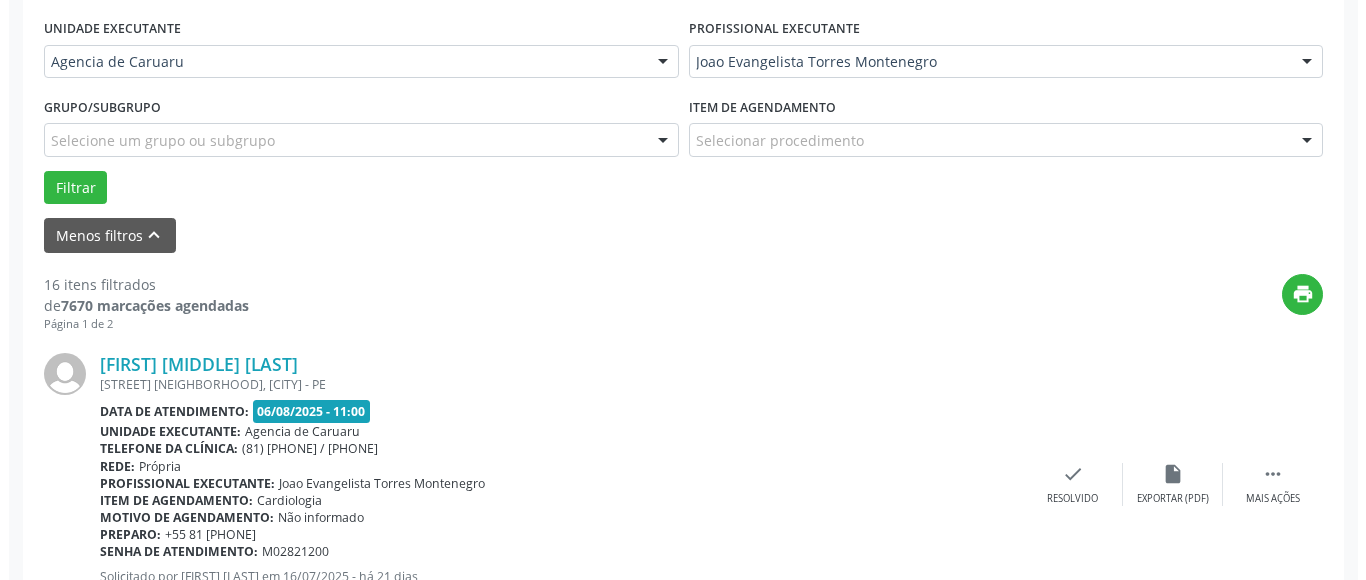scroll, scrollTop: 493, scrollLeft: 0, axis: vertical 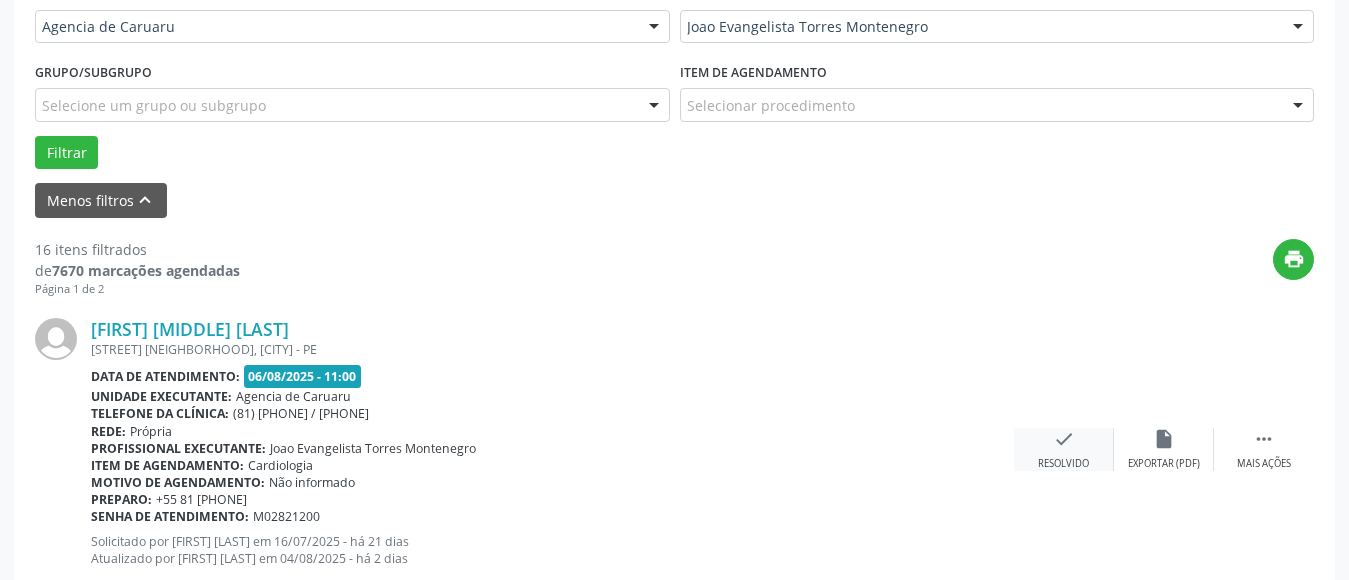 click on "check" at bounding box center [1064, 439] 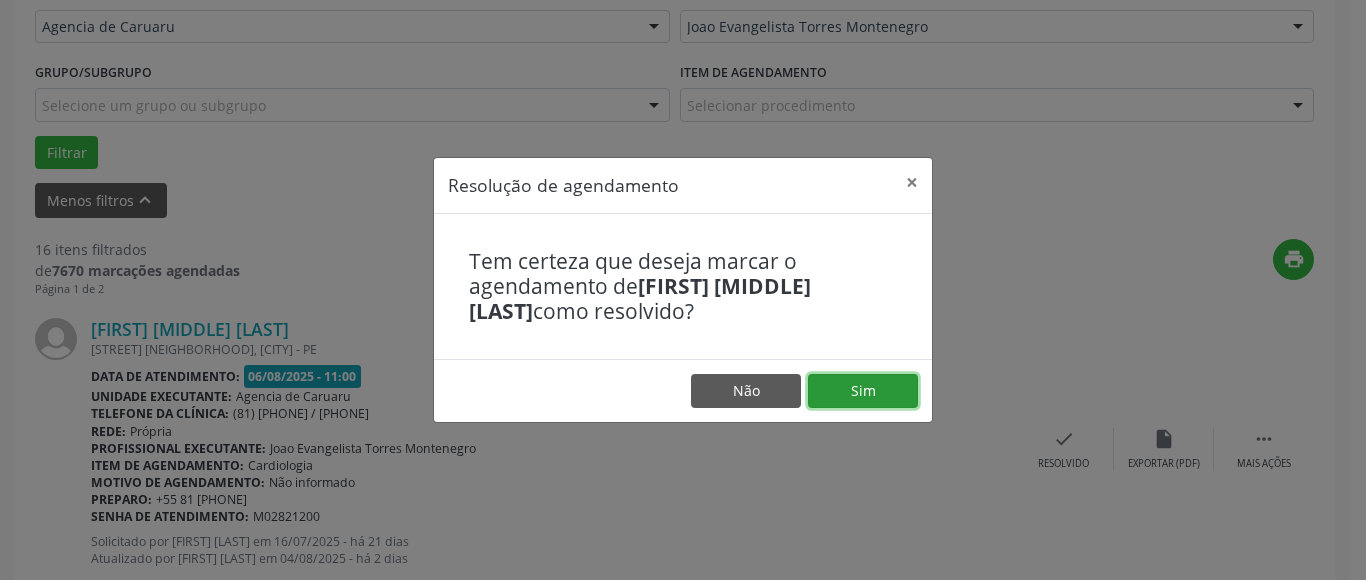 click on "Sim" at bounding box center (863, 391) 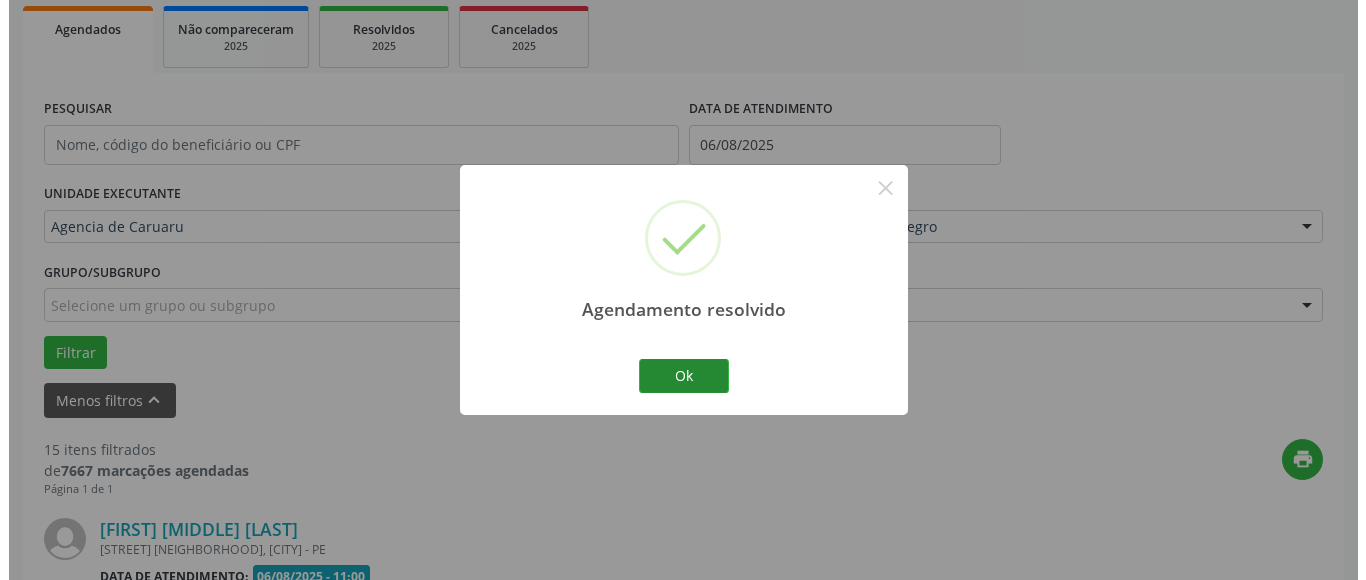 scroll, scrollTop: 493, scrollLeft: 0, axis: vertical 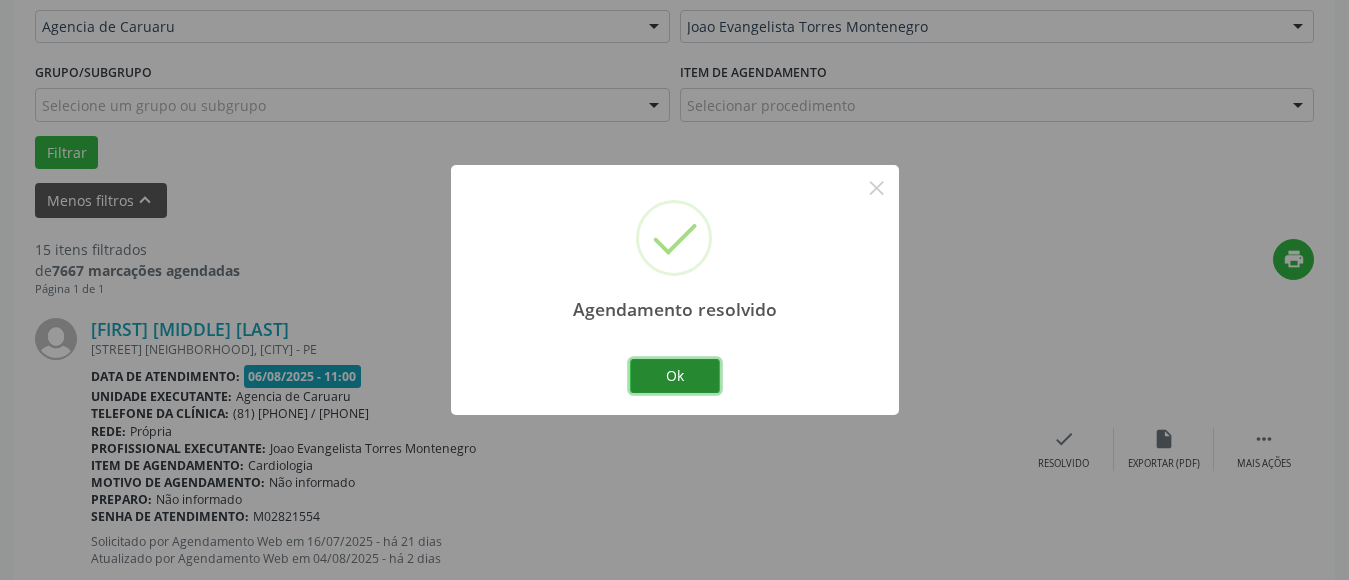 click on "Ok" at bounding box center [675, 376] 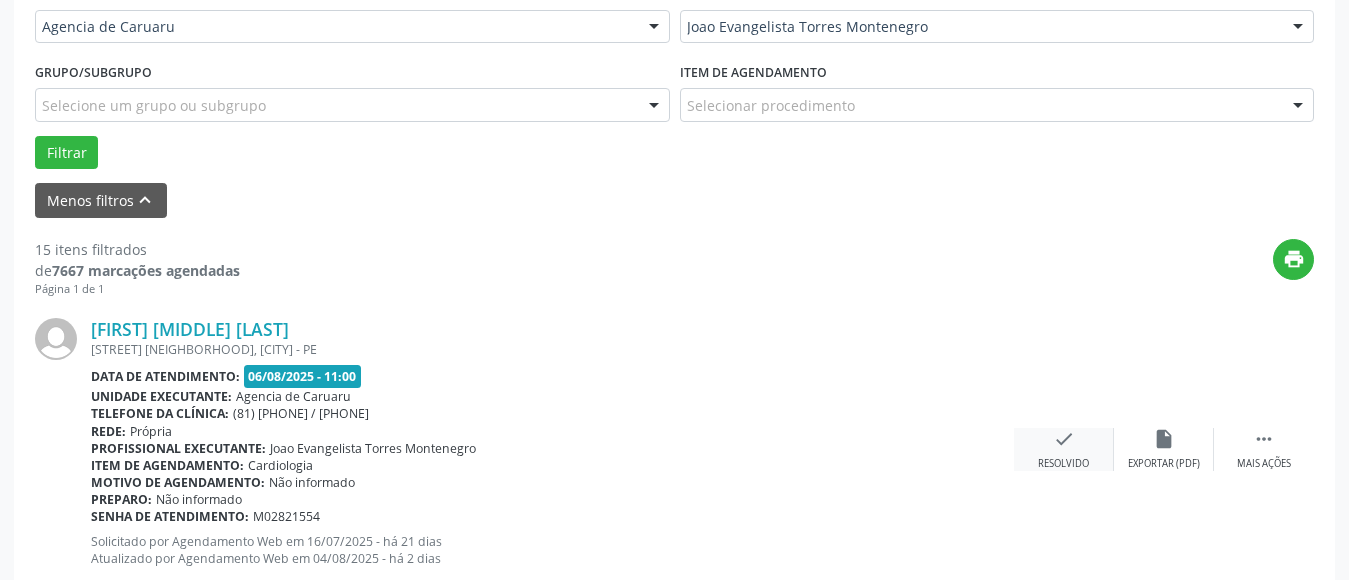 click on "check" at bounding box center (1064, 439) 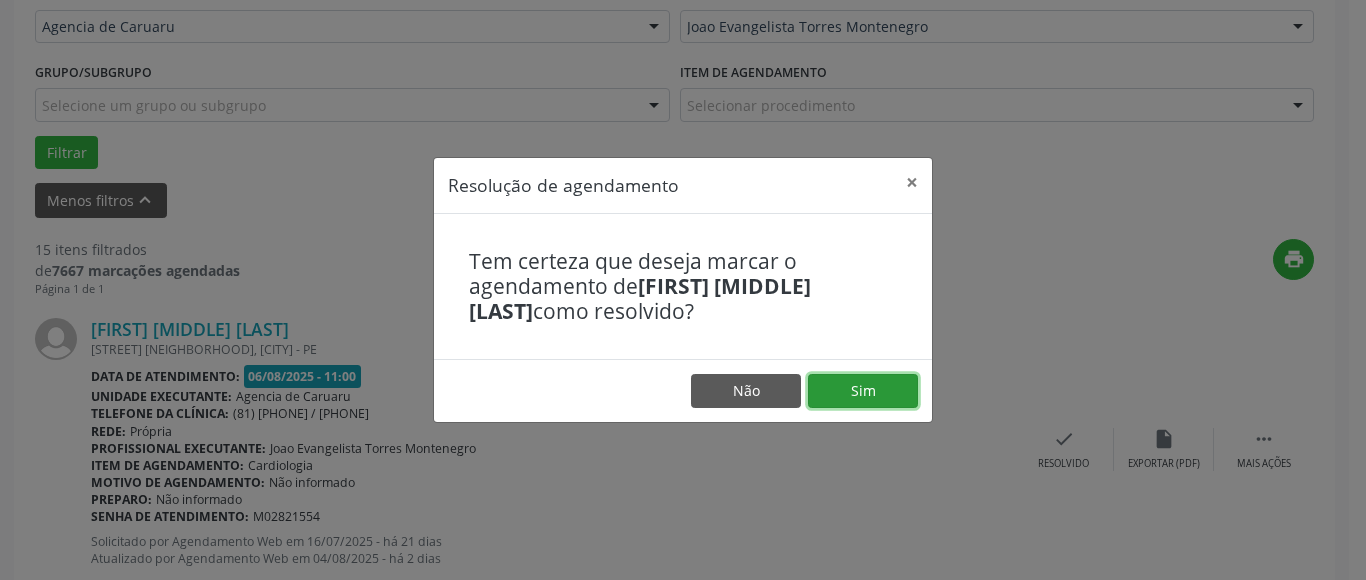click on "Sim" at bounding box center [863, 391] 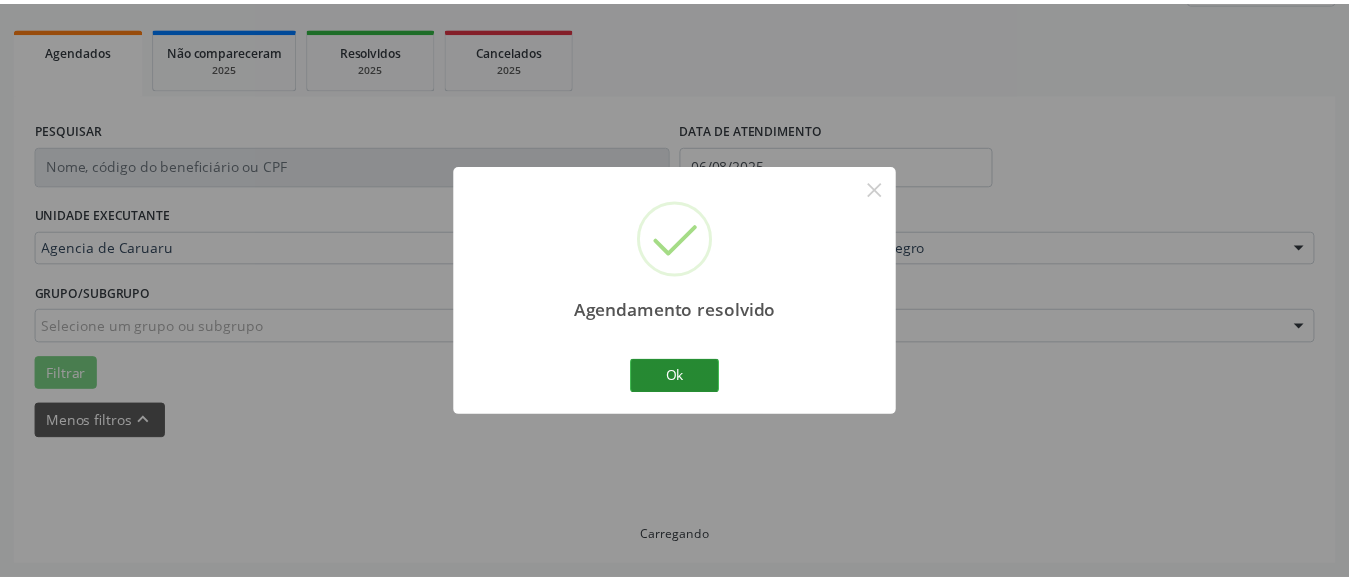 scroll, scrollTop: 272, scrollLeft: 0, axis: vertical 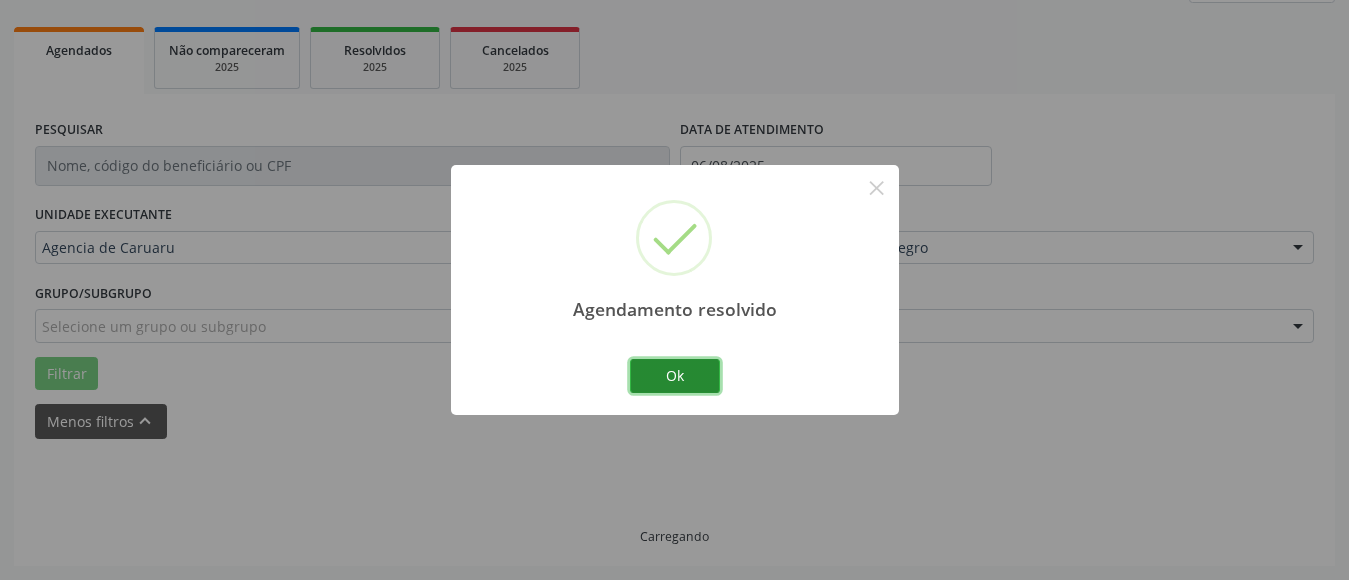 click on "Ok" at bounding box center (675, 376) 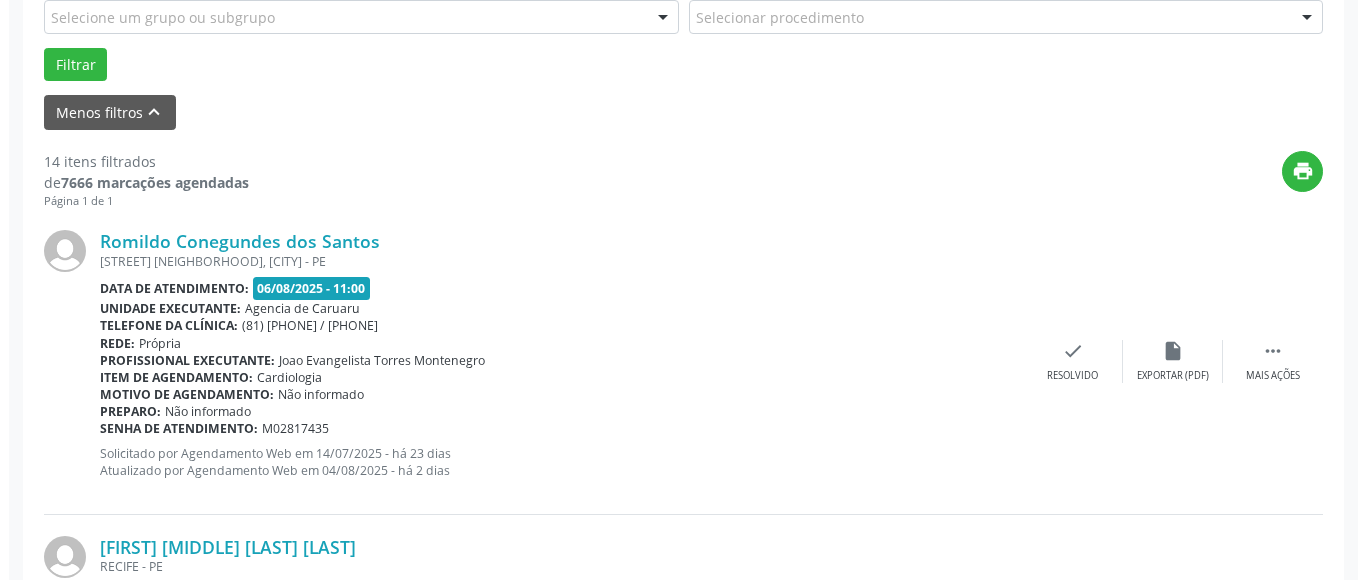 scroll, scrollTop: 593, scrollLeft: 0, axis: vertical 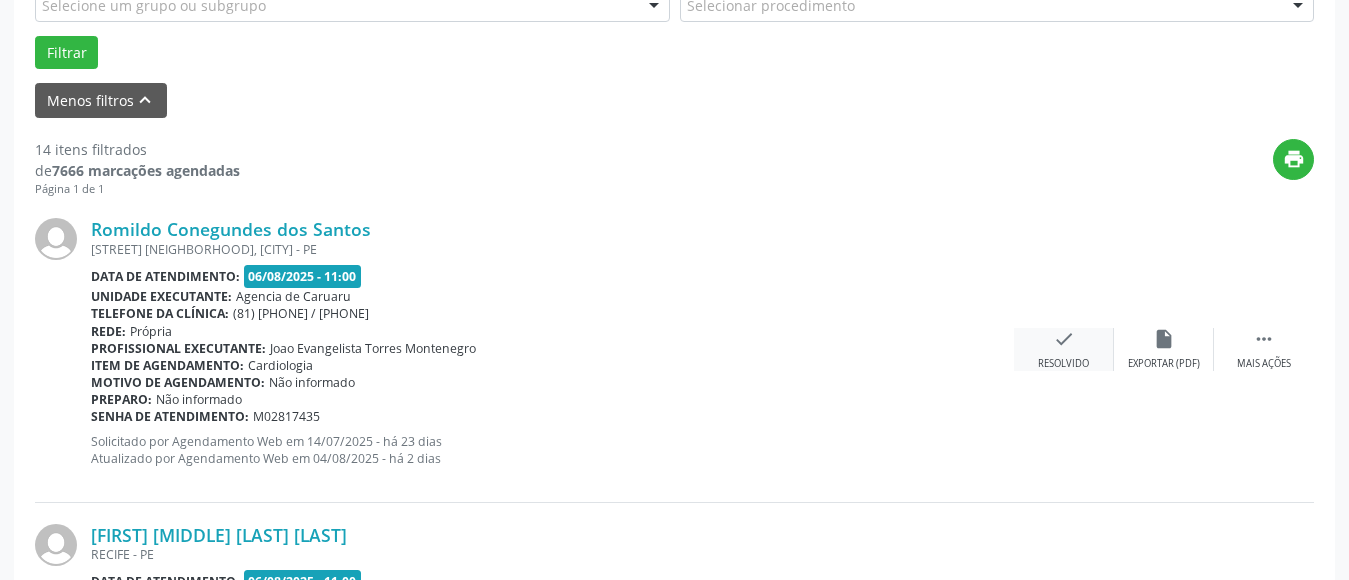 click on "check
Resolvido" at bounding box center [1064, 349] 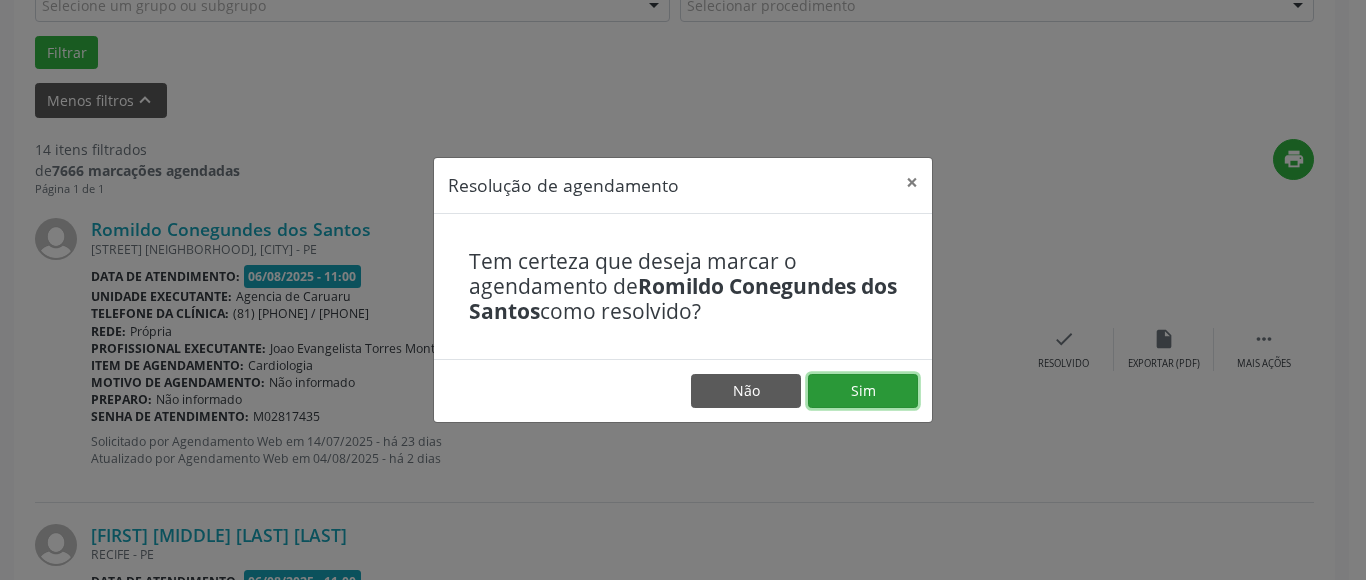 click on "Sim" at bounding box center [863, 391] 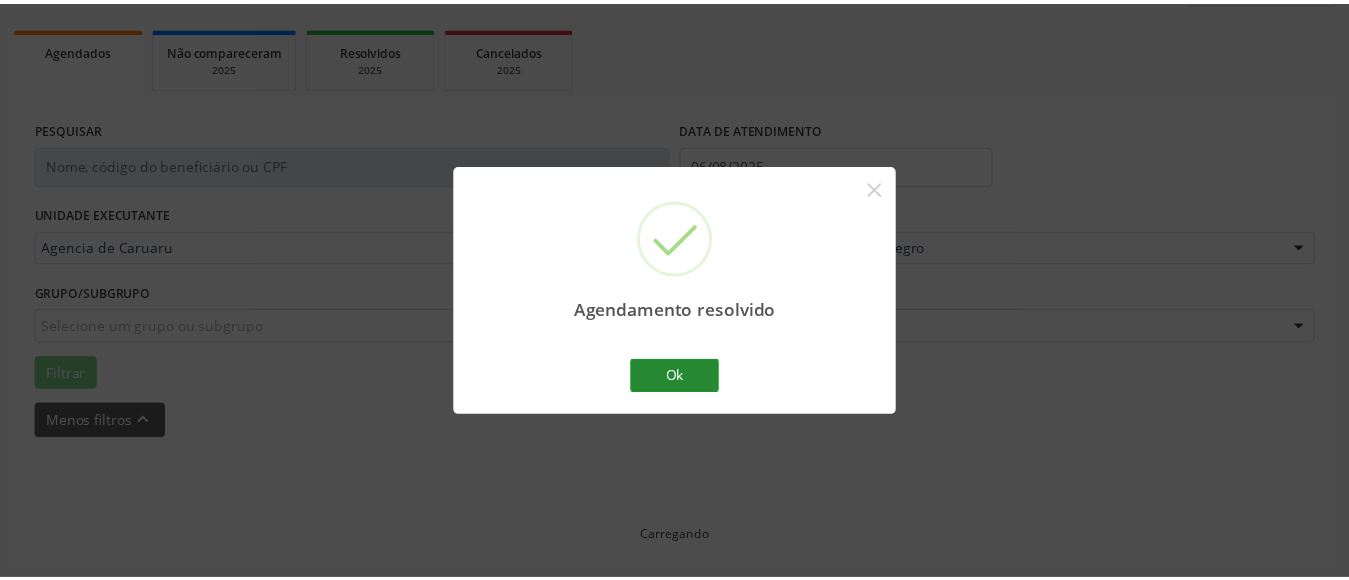 scroll, scrollTop: 293, scrollLeft: 0, axis: vertical 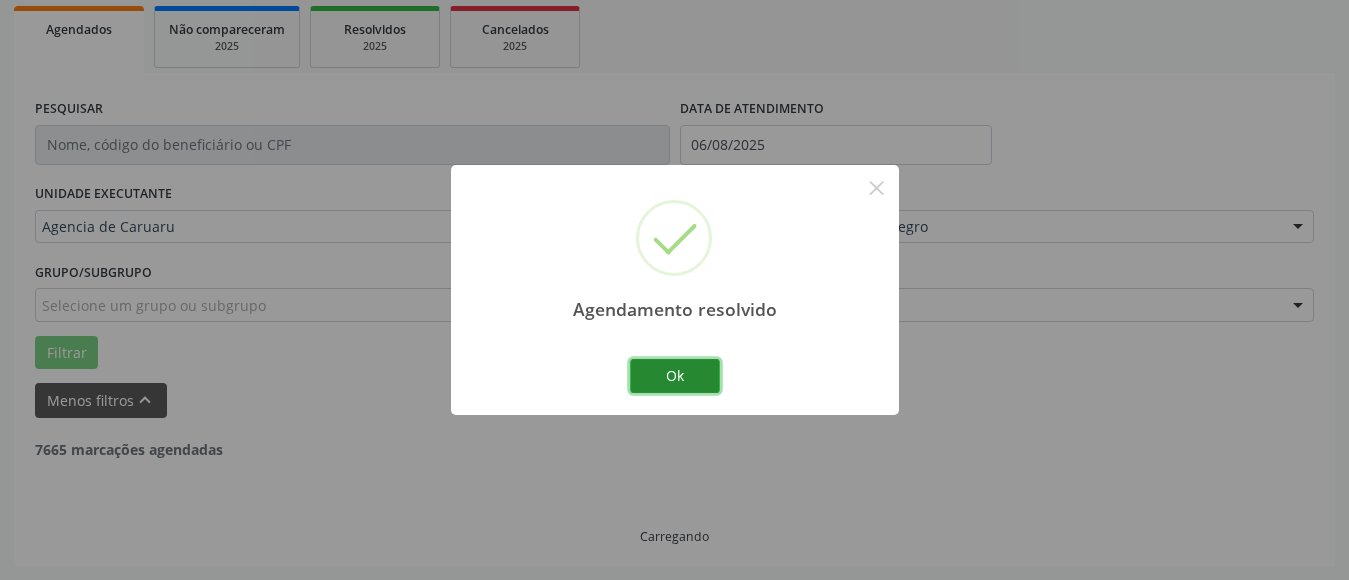 click on "Ok" at bounding box center (675, 376) 